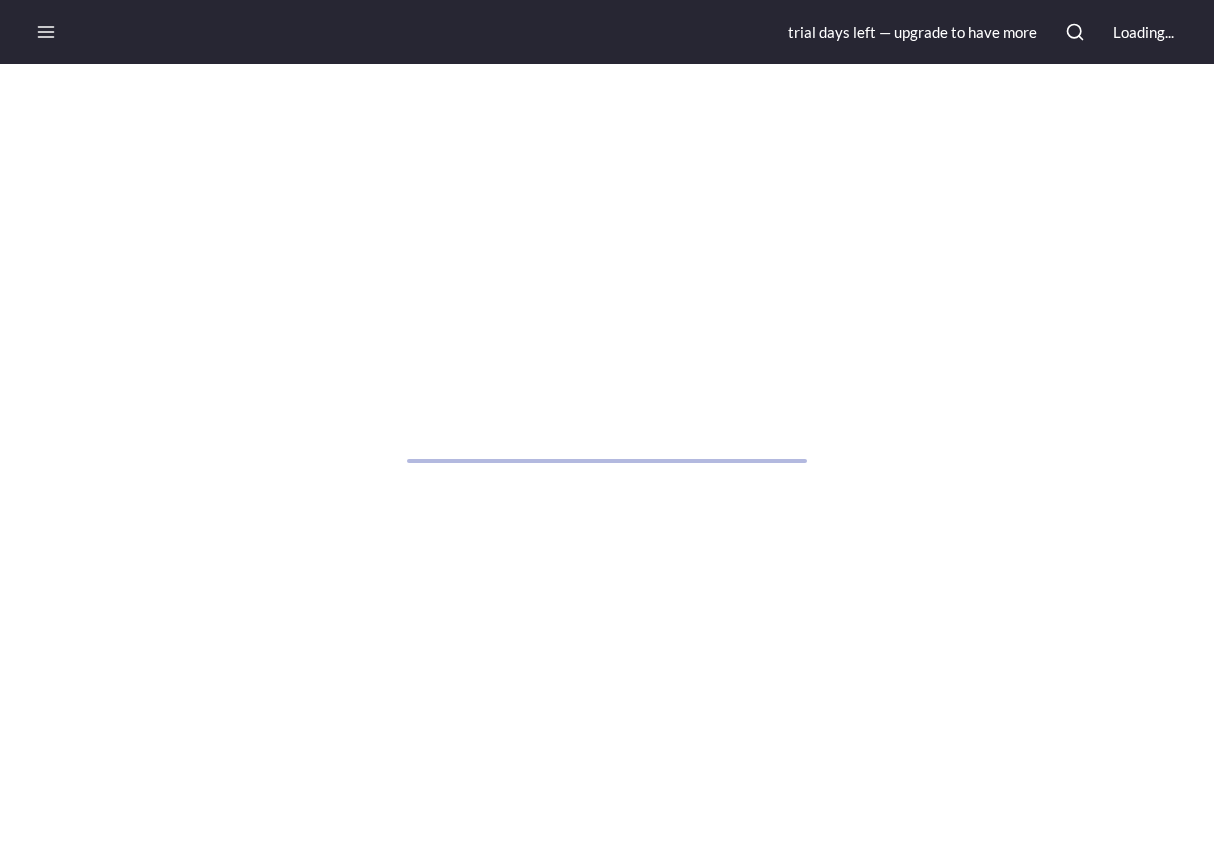 scroll, scrollTop: 0, scrollLeft: 0, axis: both 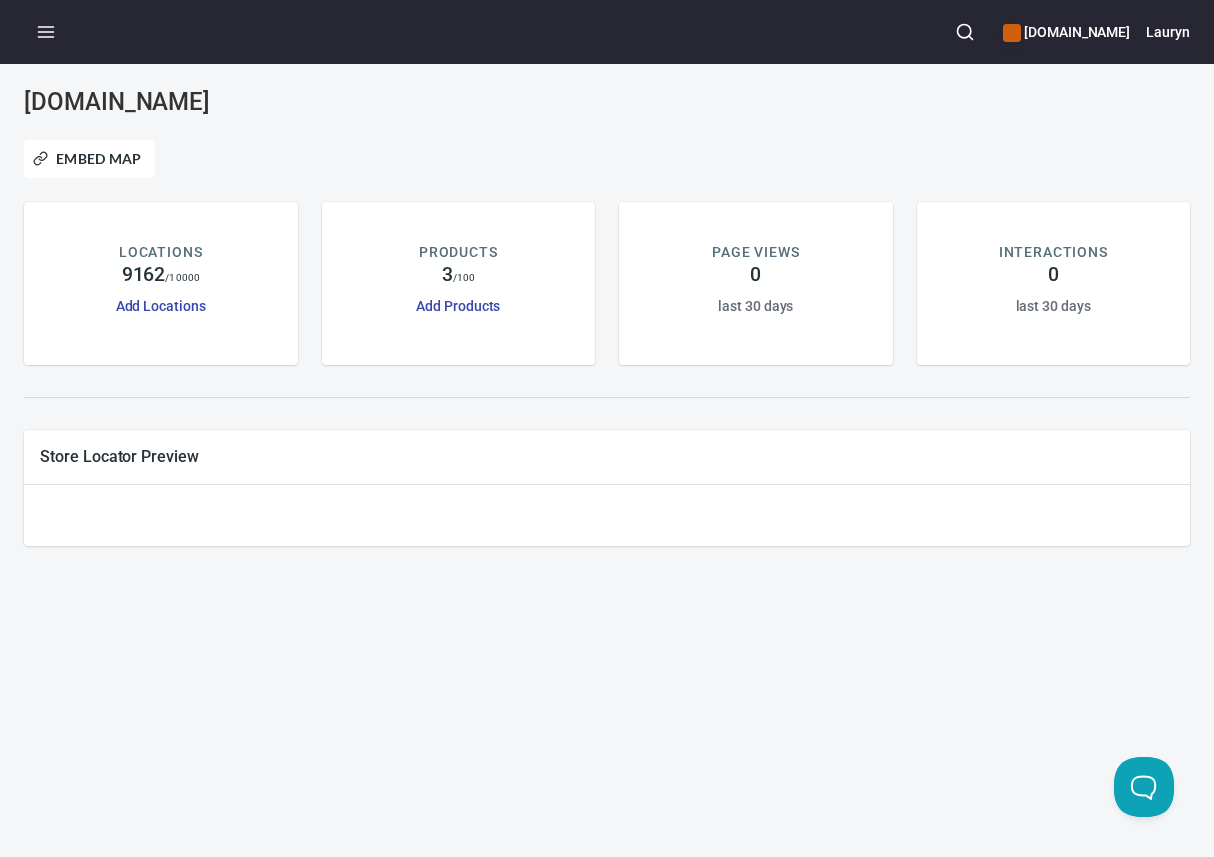 click 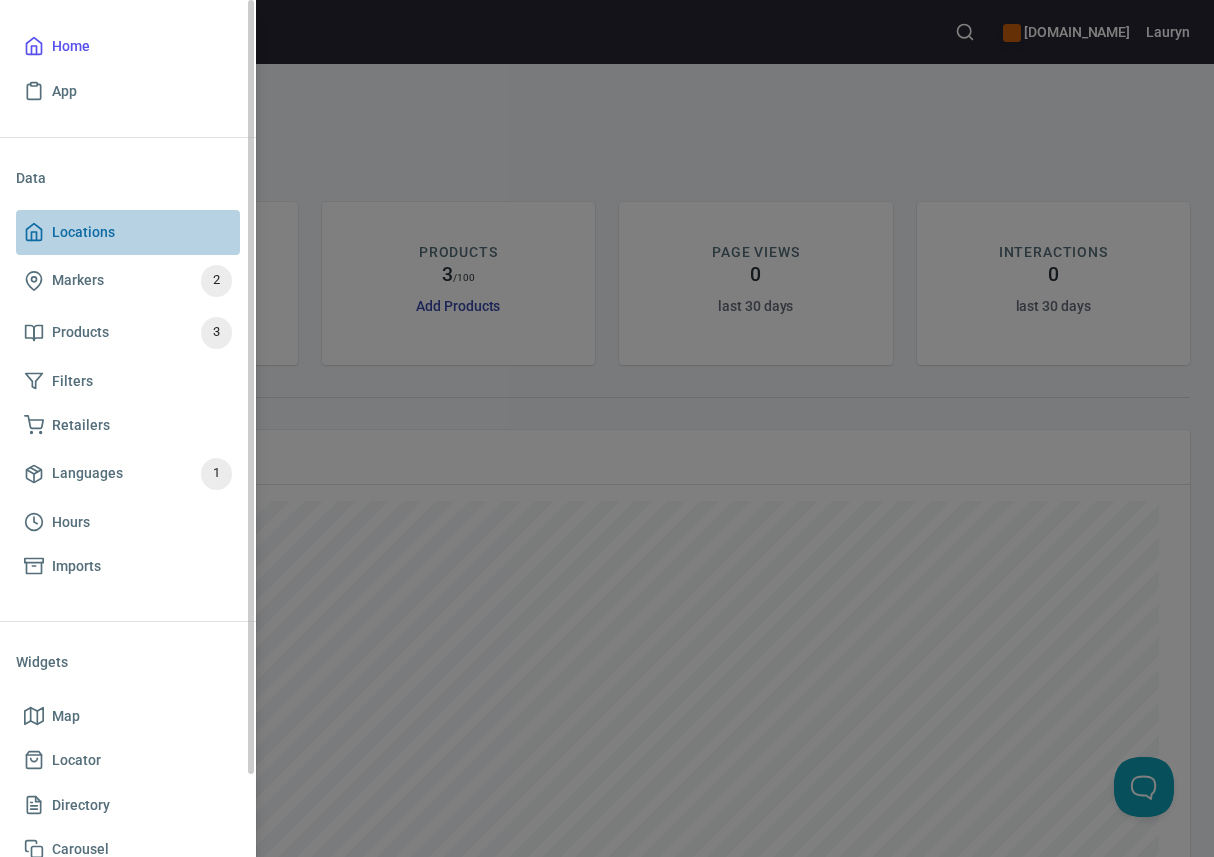 click on "Locations" at bounding box center (128, 232) 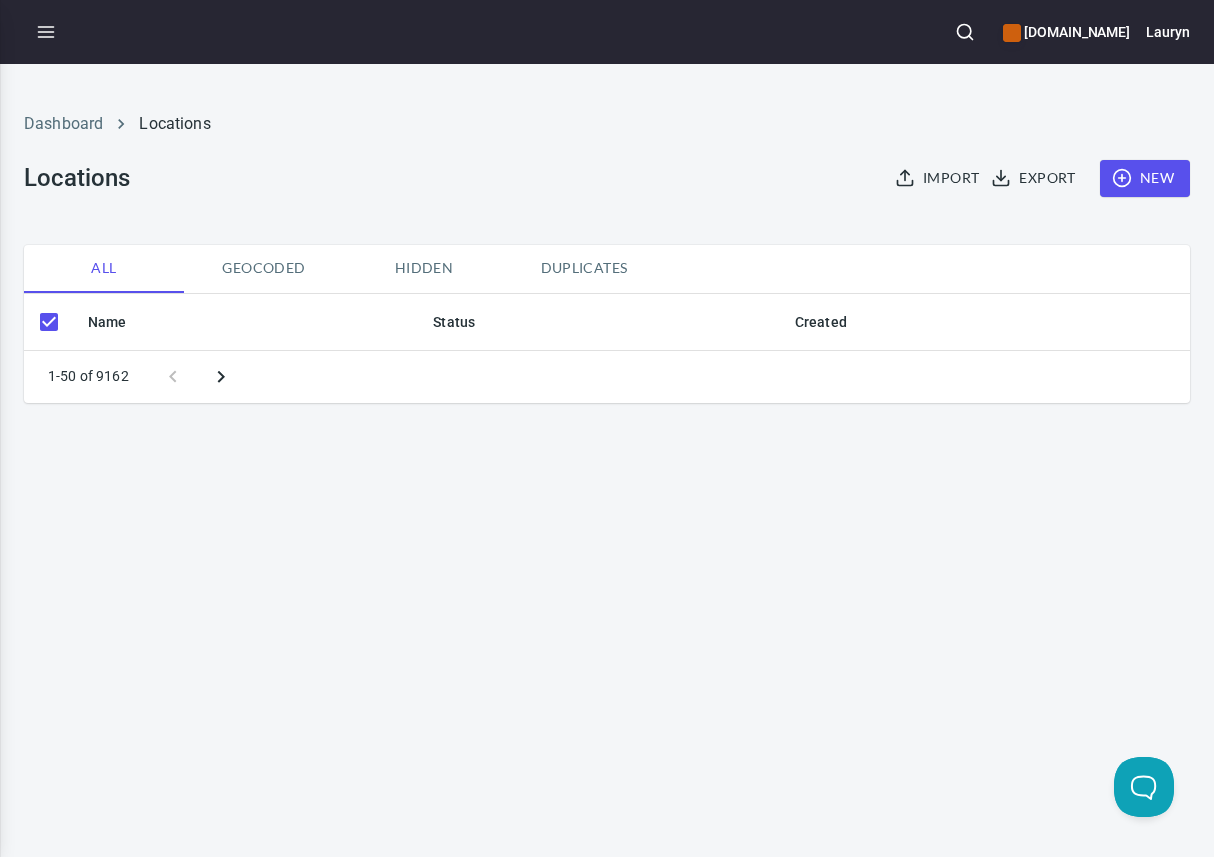 checkbox on "false" 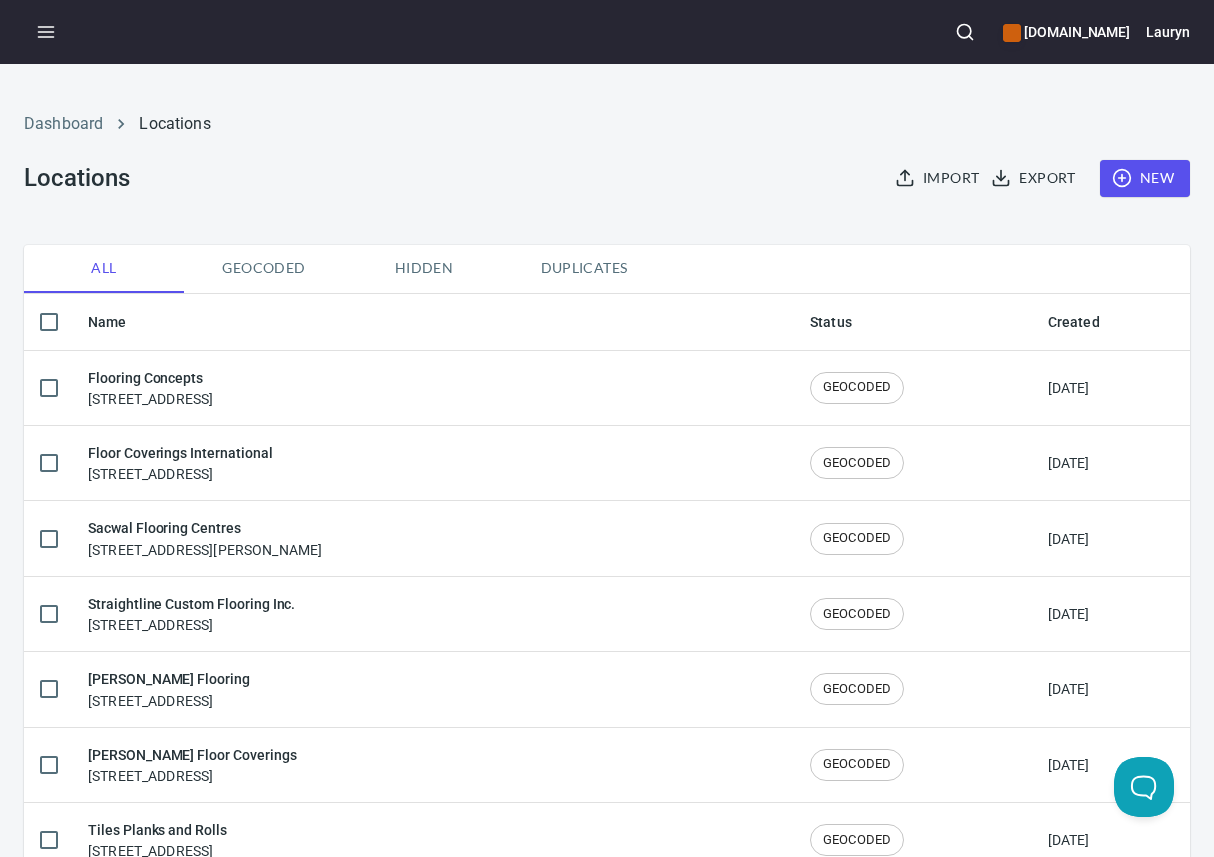 click at bounding box center [965, 32] 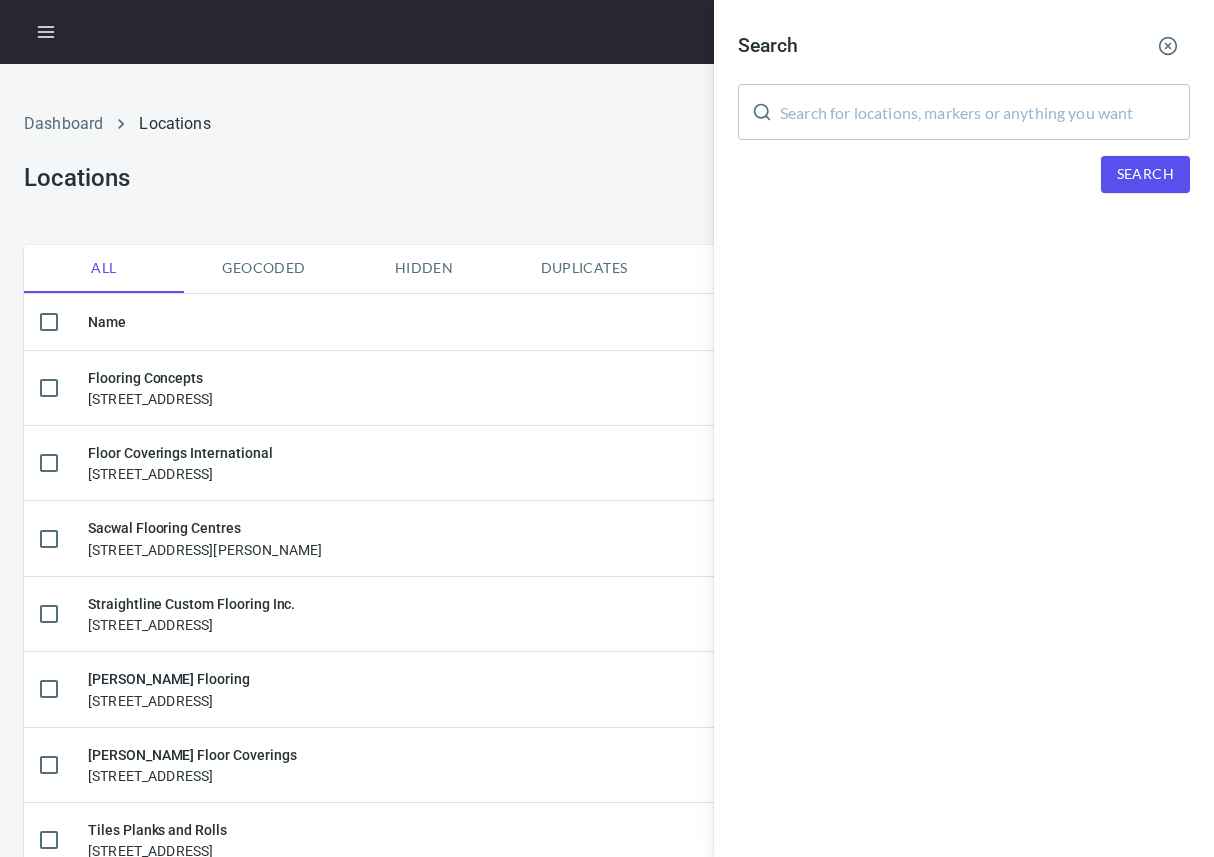 click at bounding box center [985, 112] 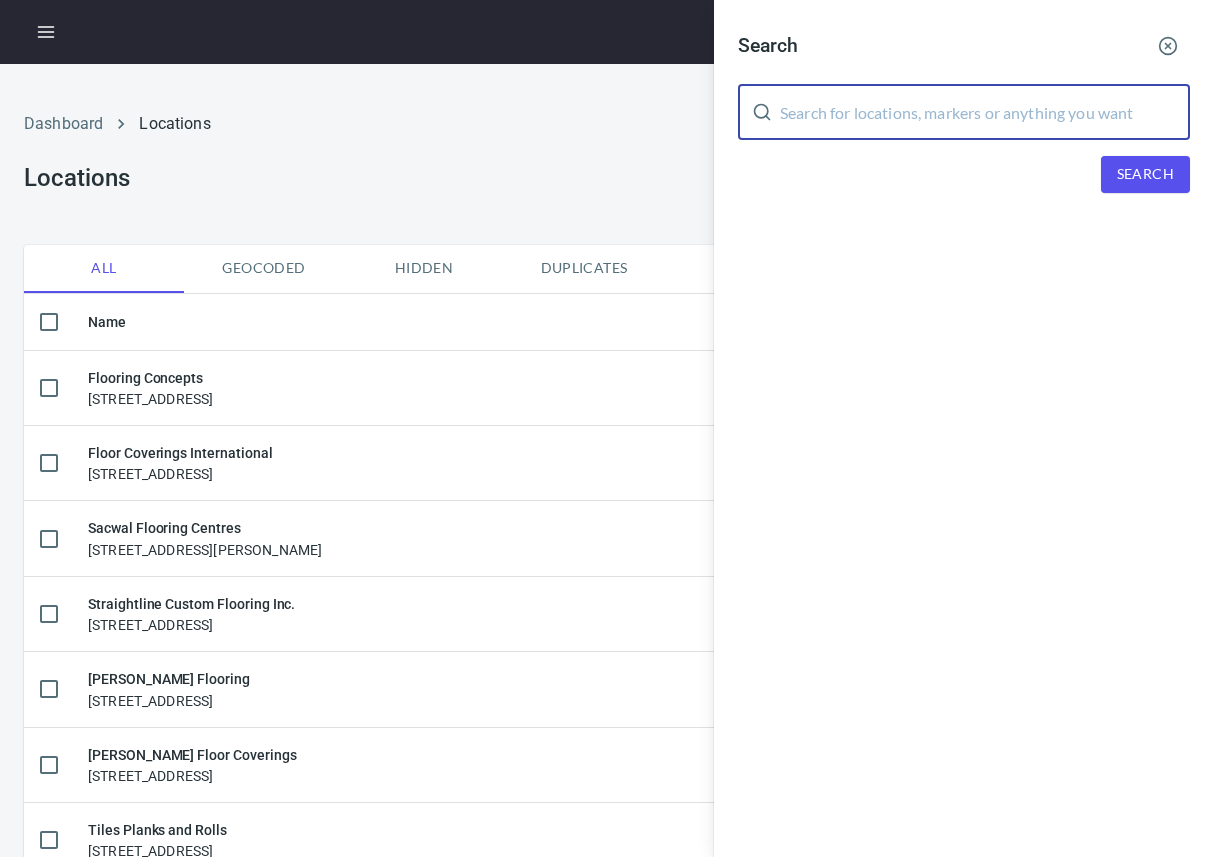 paste on "EMPIRE FLOORING [US_STATE]" 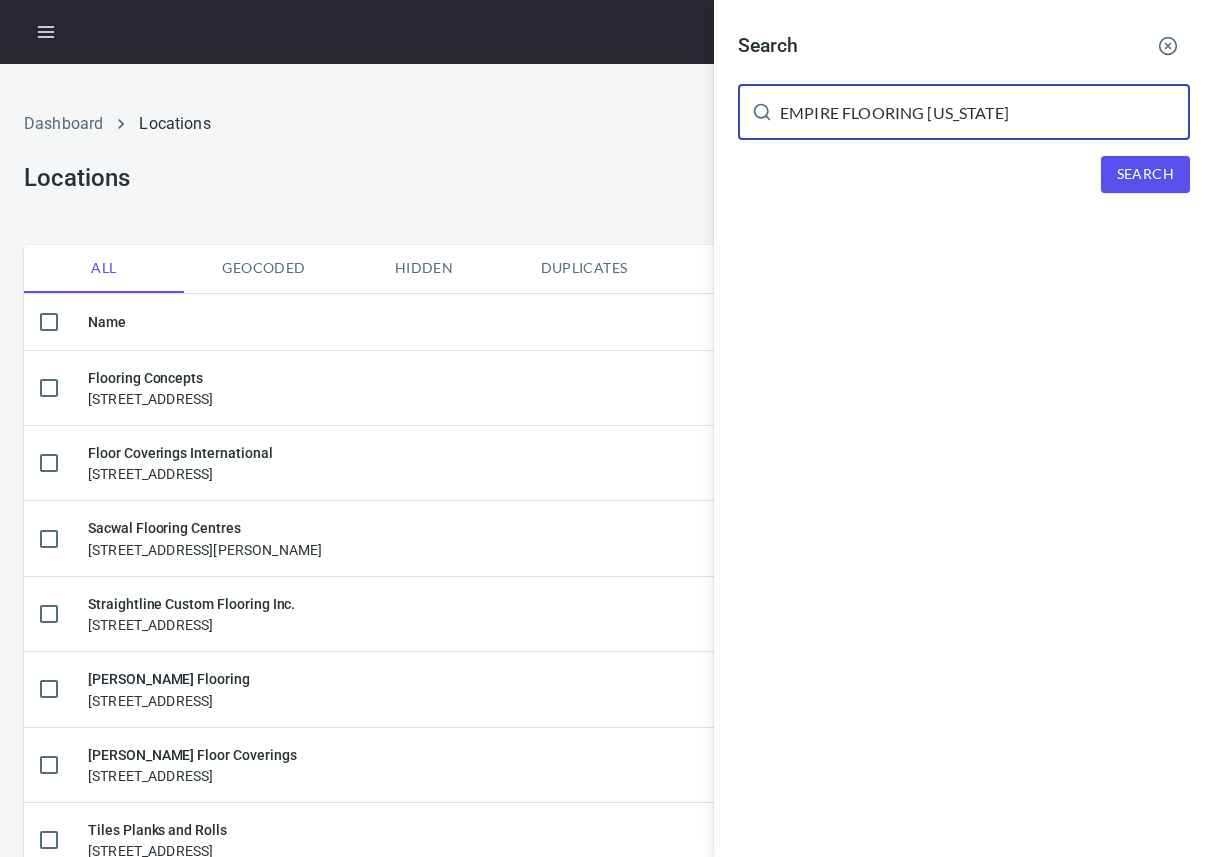 type on "EMPIRE FLOORING [US_STATE]" 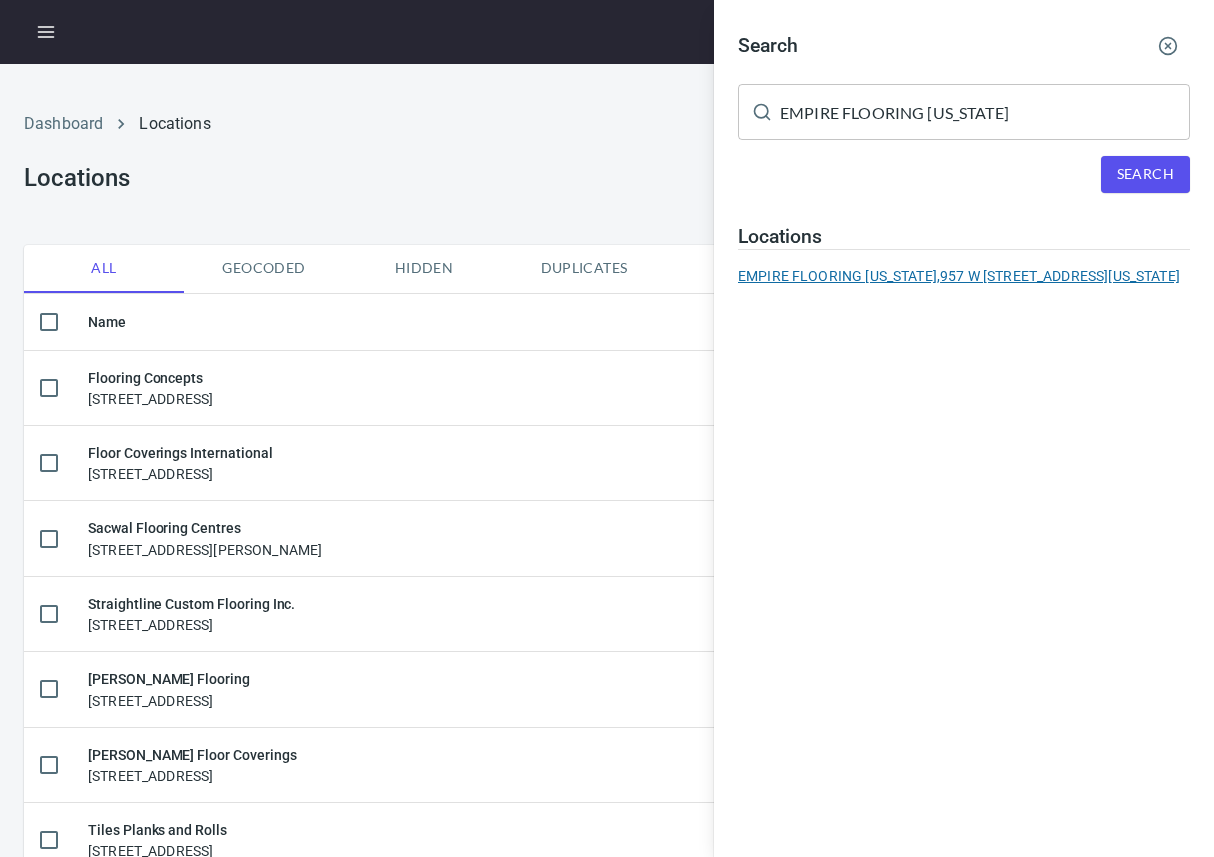 click on "[GEOGRAPHIC_DATA][US_STATE],  [STREET_ADDRESS][US_STATE]" at bounding box center (964, 276) 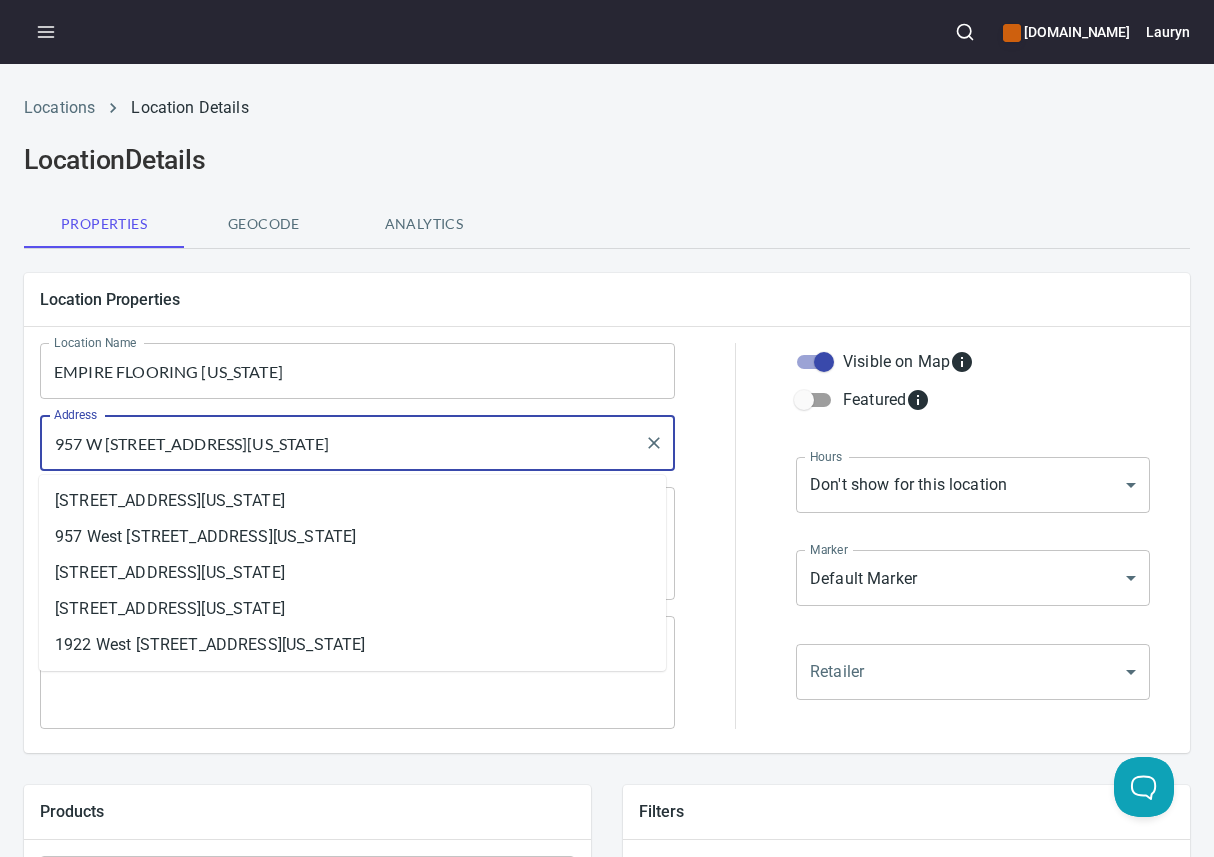 drag, startPoint x: 505, startPoint y: 451, endPoint x: -100, endPoint y: 451, distance: 605 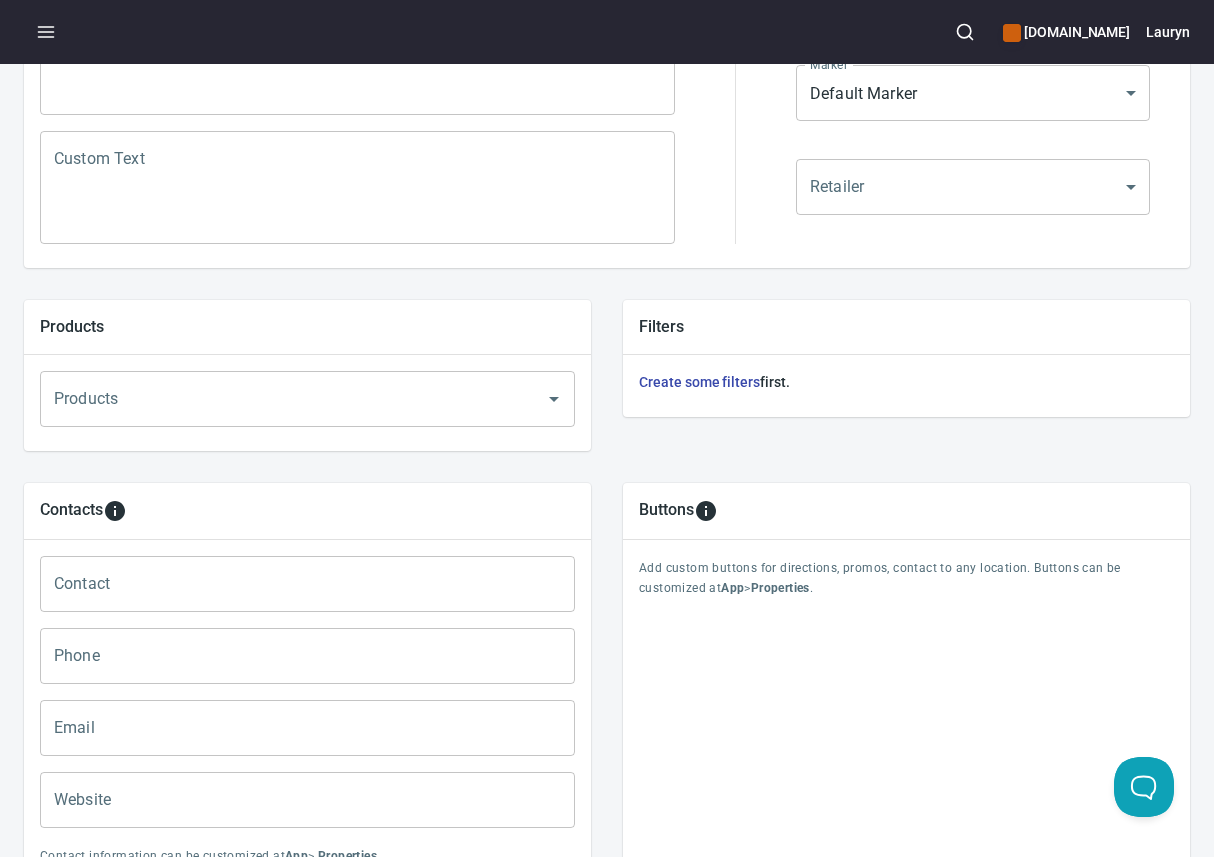 scroll, scrollTop: 676, scrollLeft: 0, axis: vertical 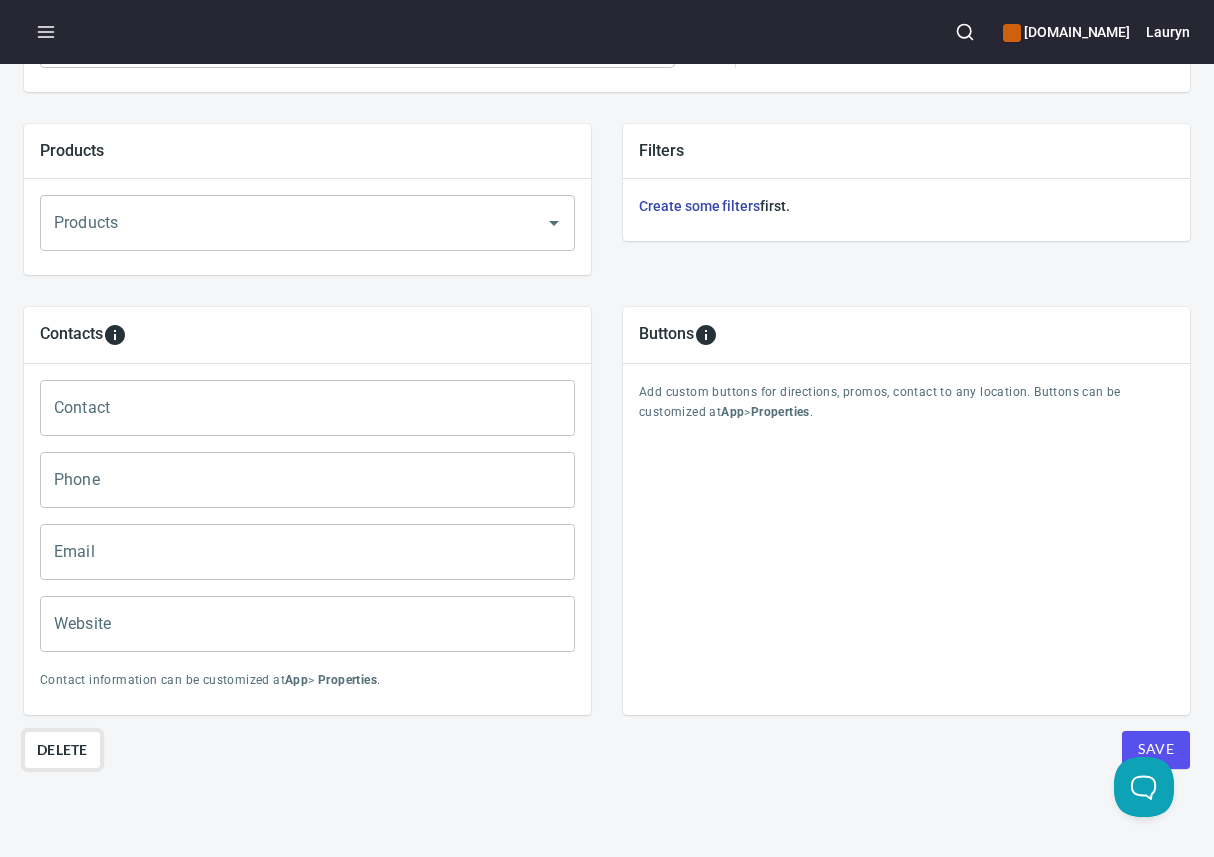 click on "Delete" at bounding box center [62, 750] 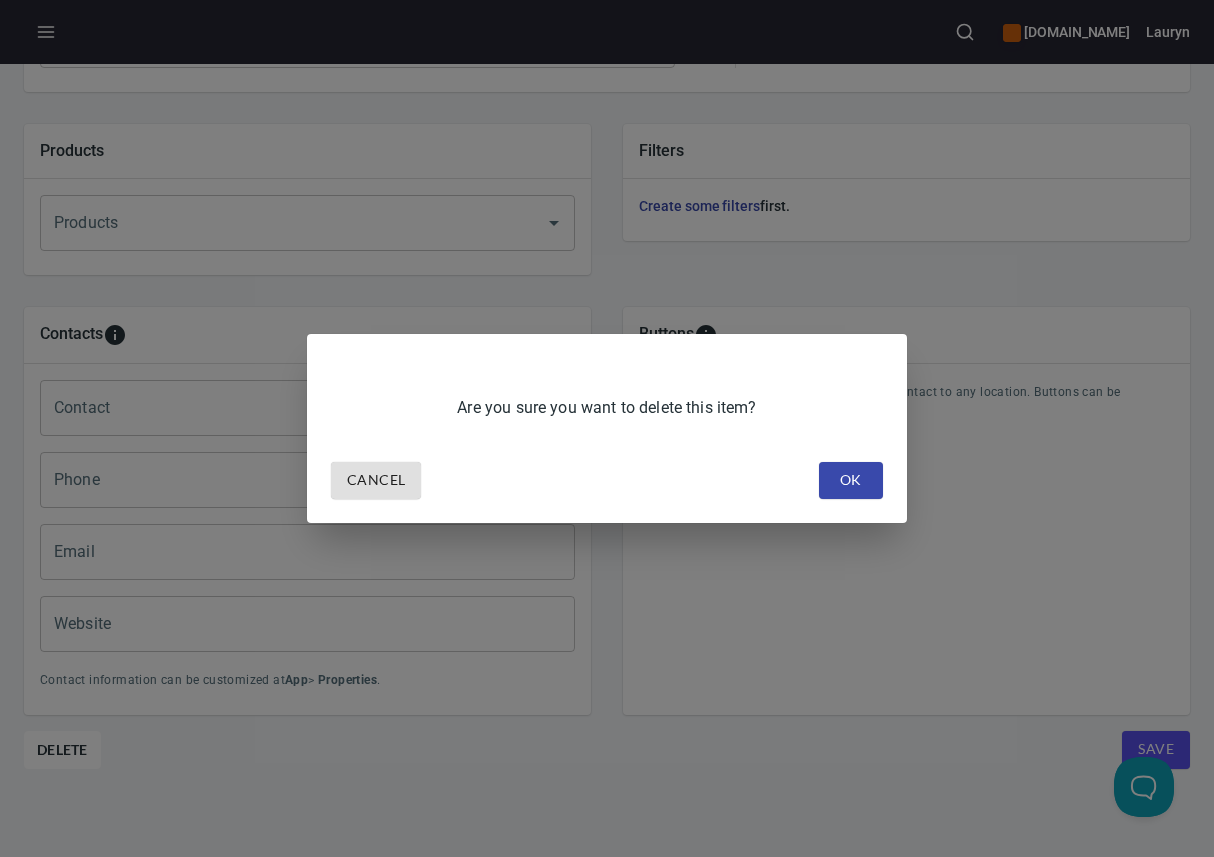 click on "OK" at bounding box center [851, 480] 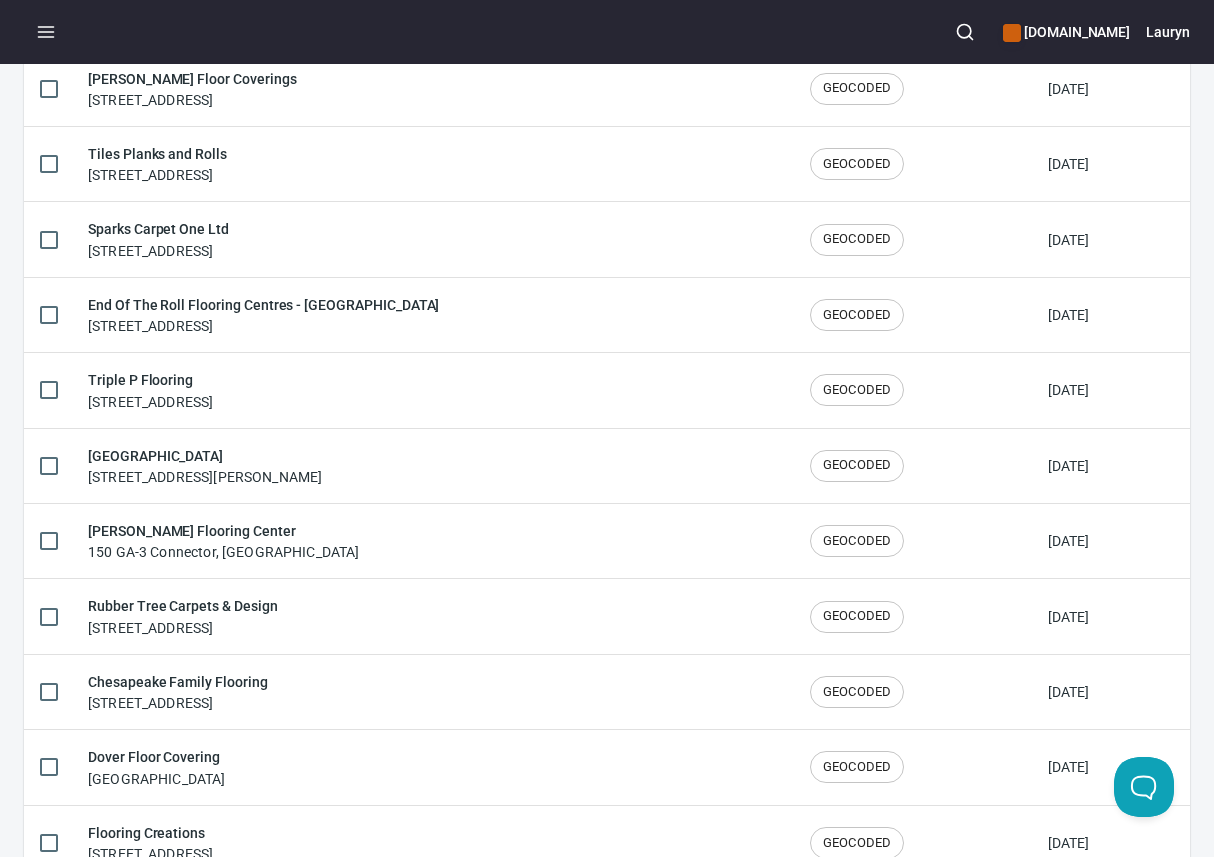 scroll, scrollTop: 0, scrollLeft: 0, axis: both 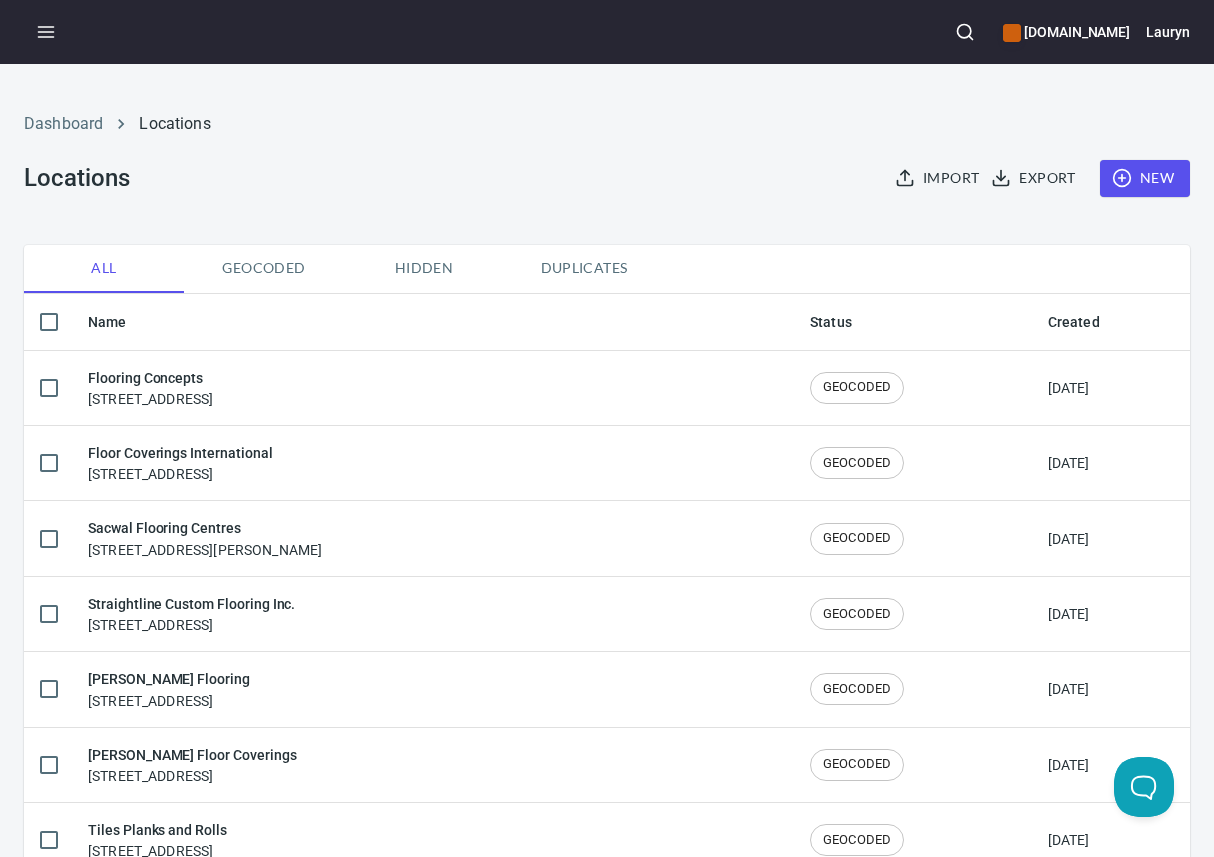 click on "New" at bounding box center [1145, 178] 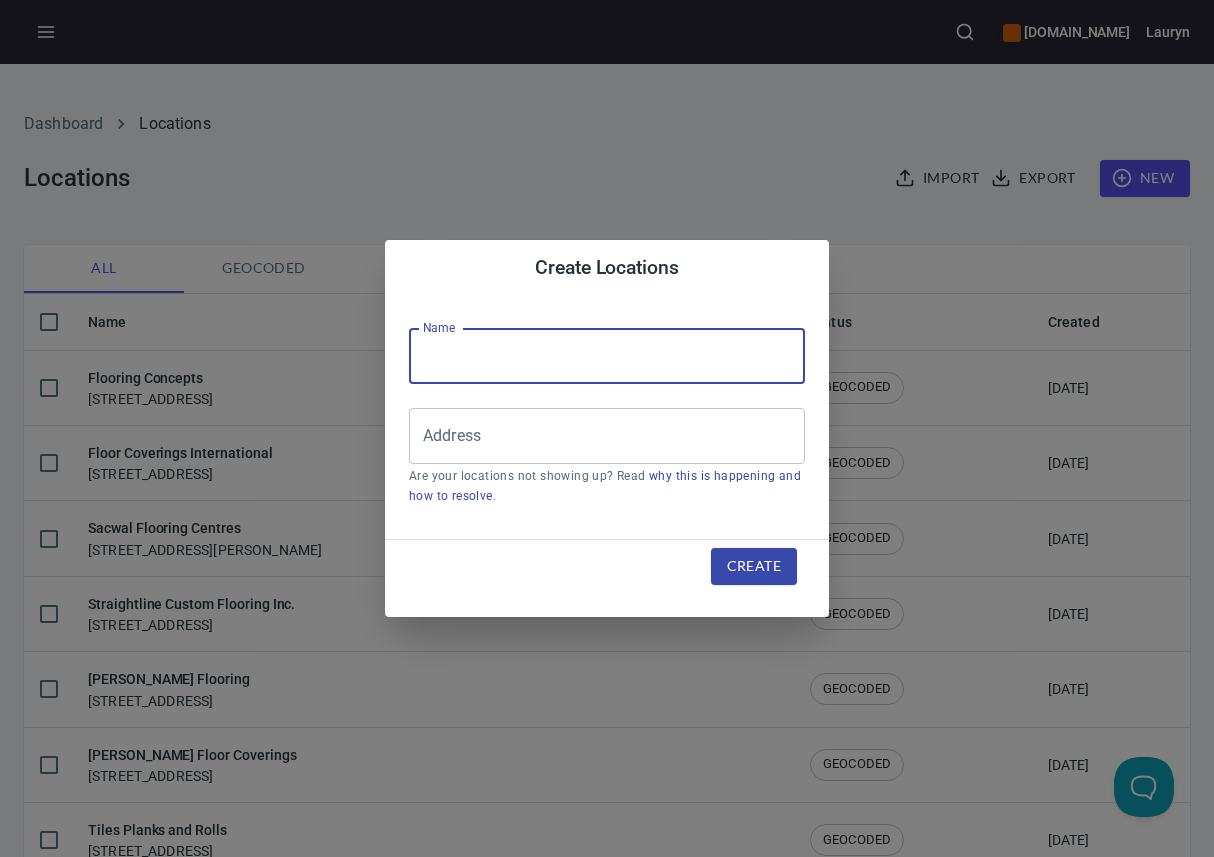 click at bounding box center [607, 356] 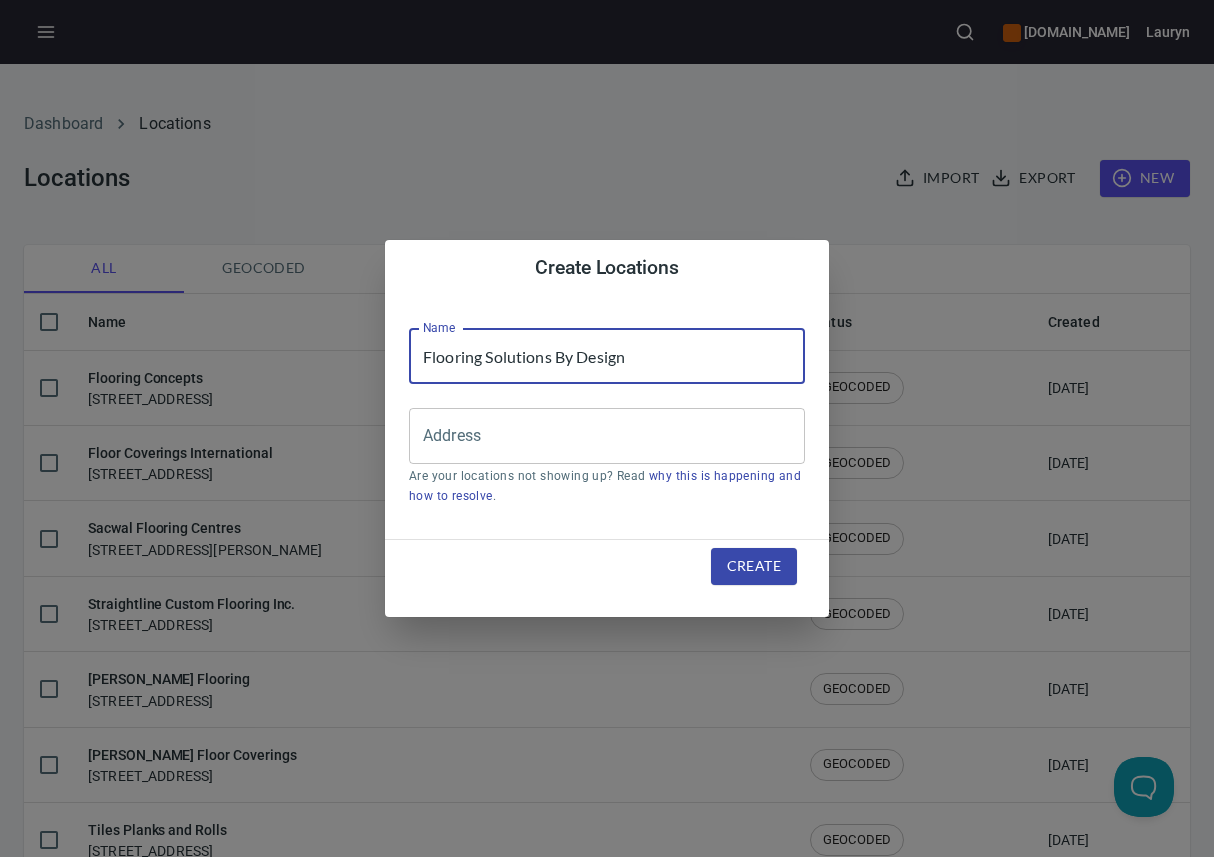 type on "Flooring Solutions By Design" 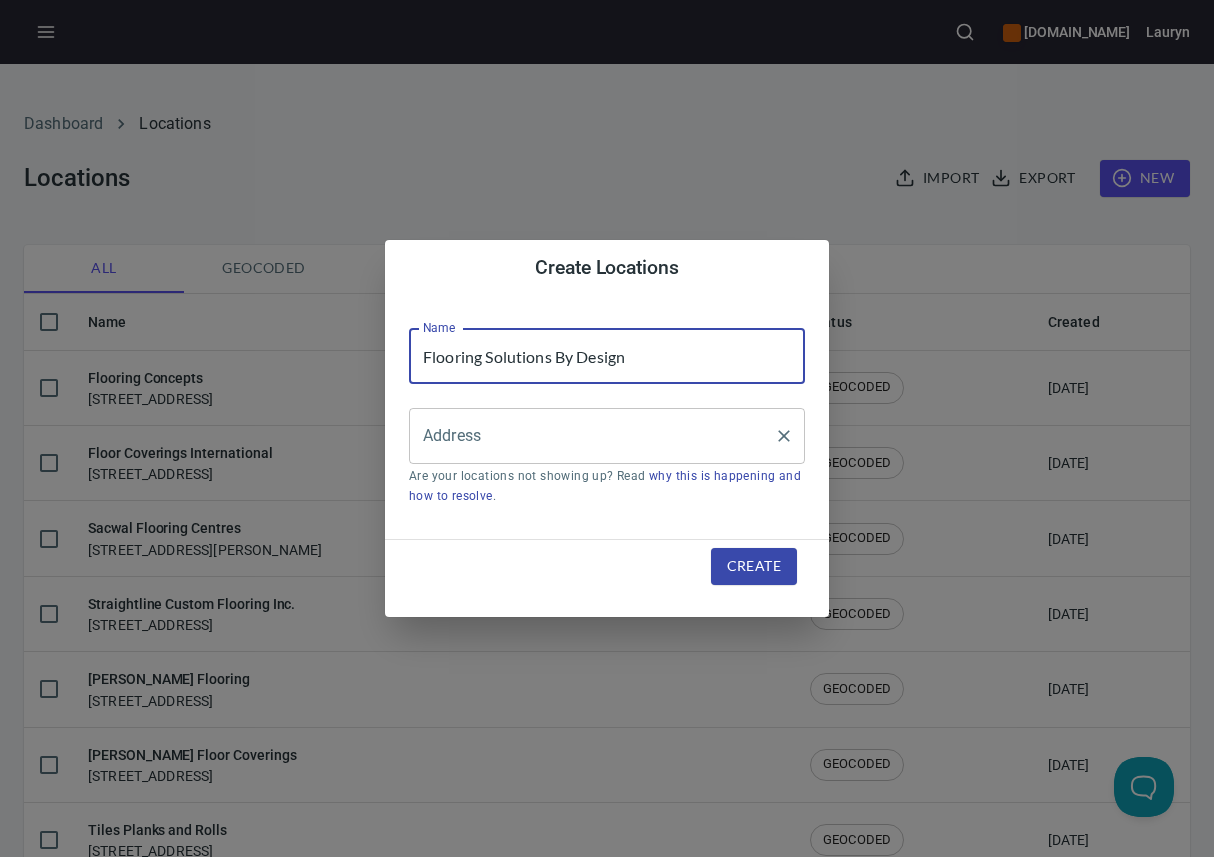 click on "Address" at bounding box center [592, 436] 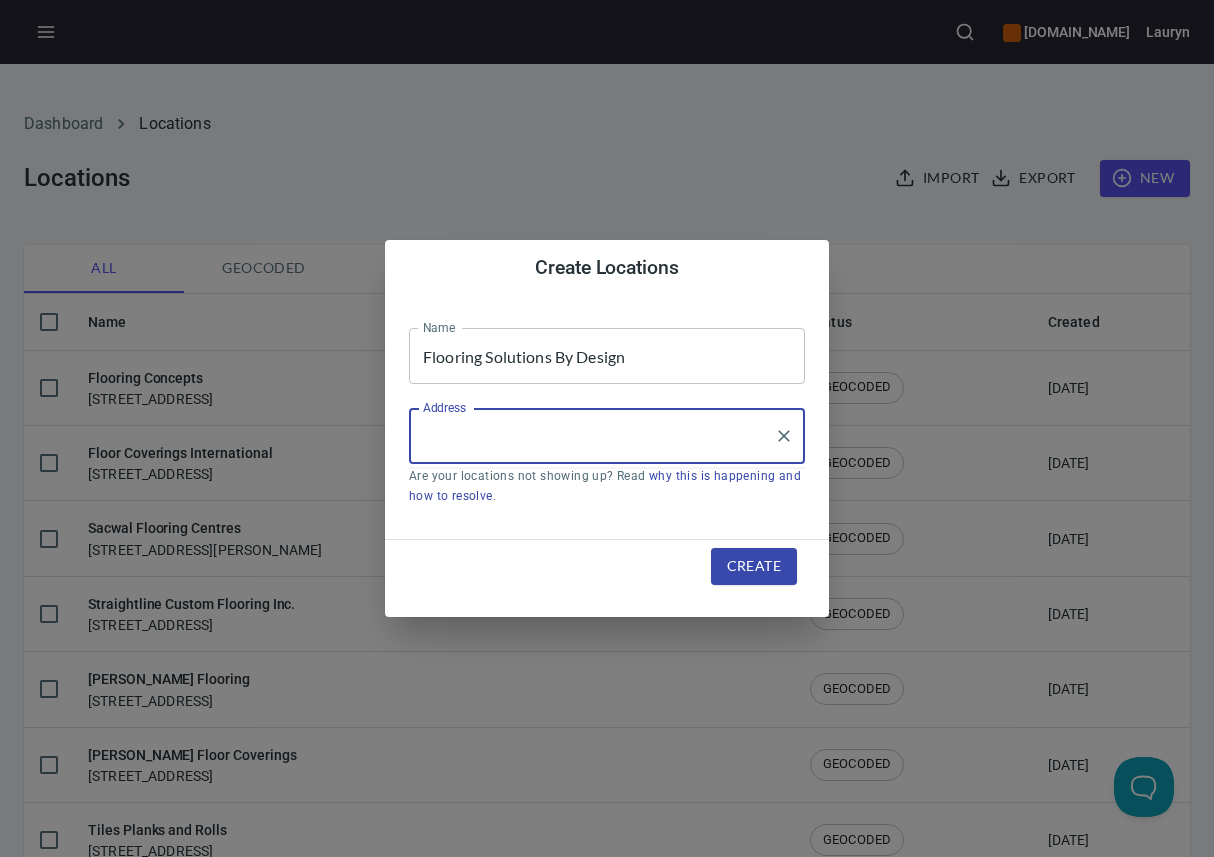 paste on "957 W [STREET_ADDRESS]" 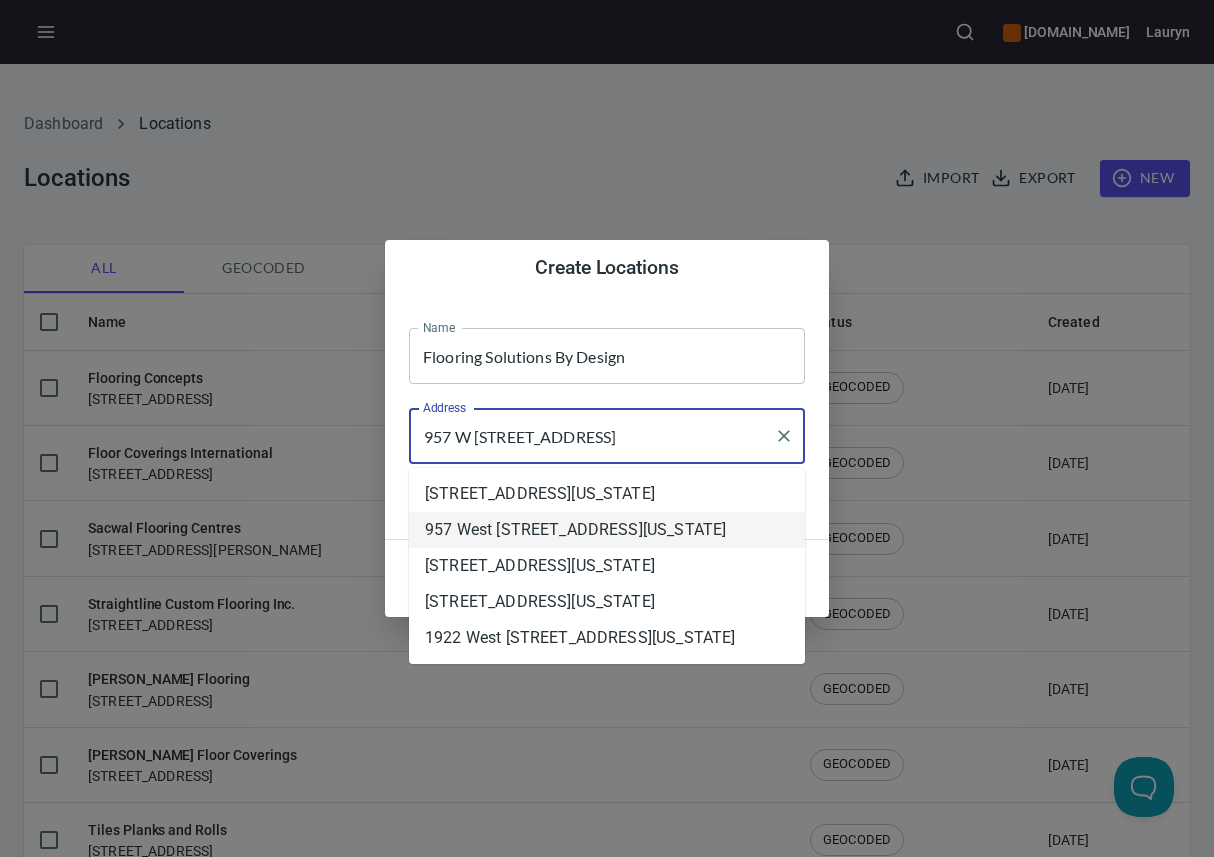click on "957 West [STREET_ADDRESS][US_STATE]" at bounding box center [607, 530] 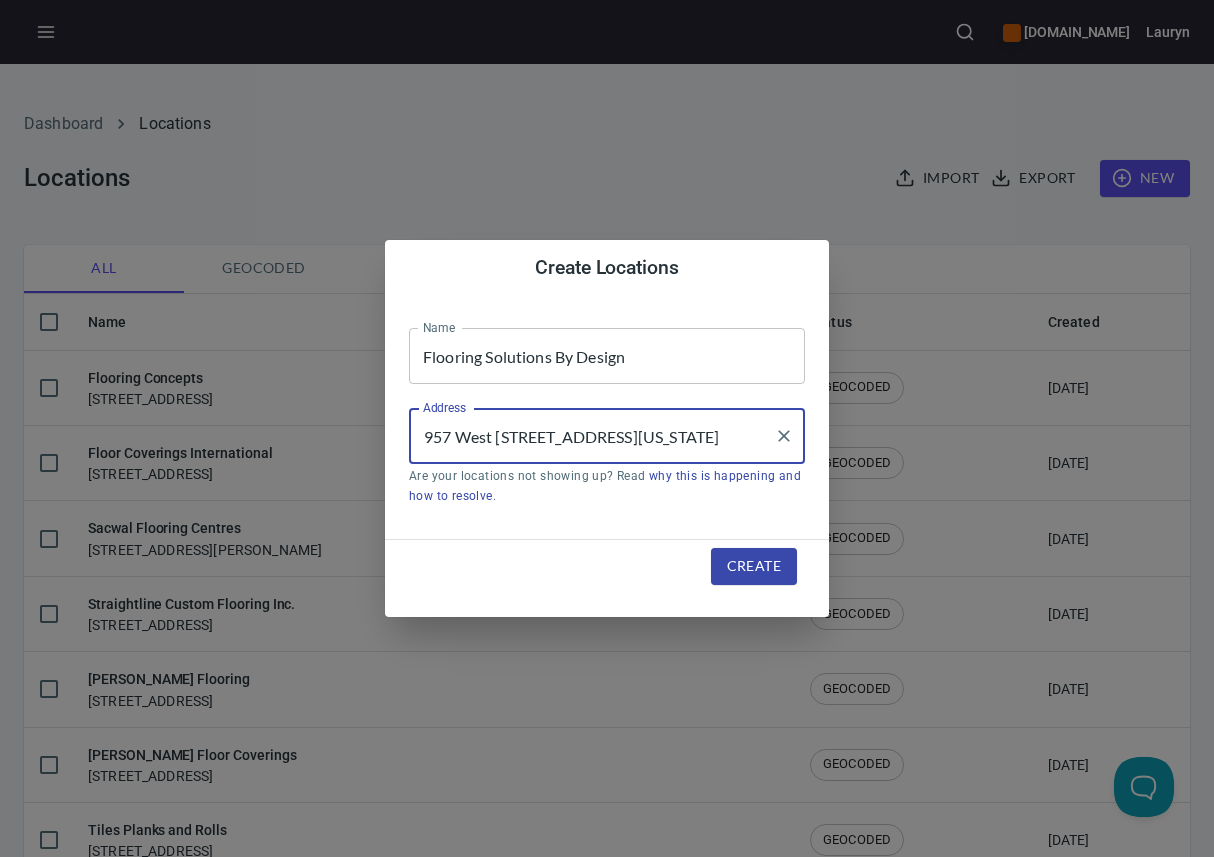 type on "957 West [STREET_ADDRESS][US_STATE]" 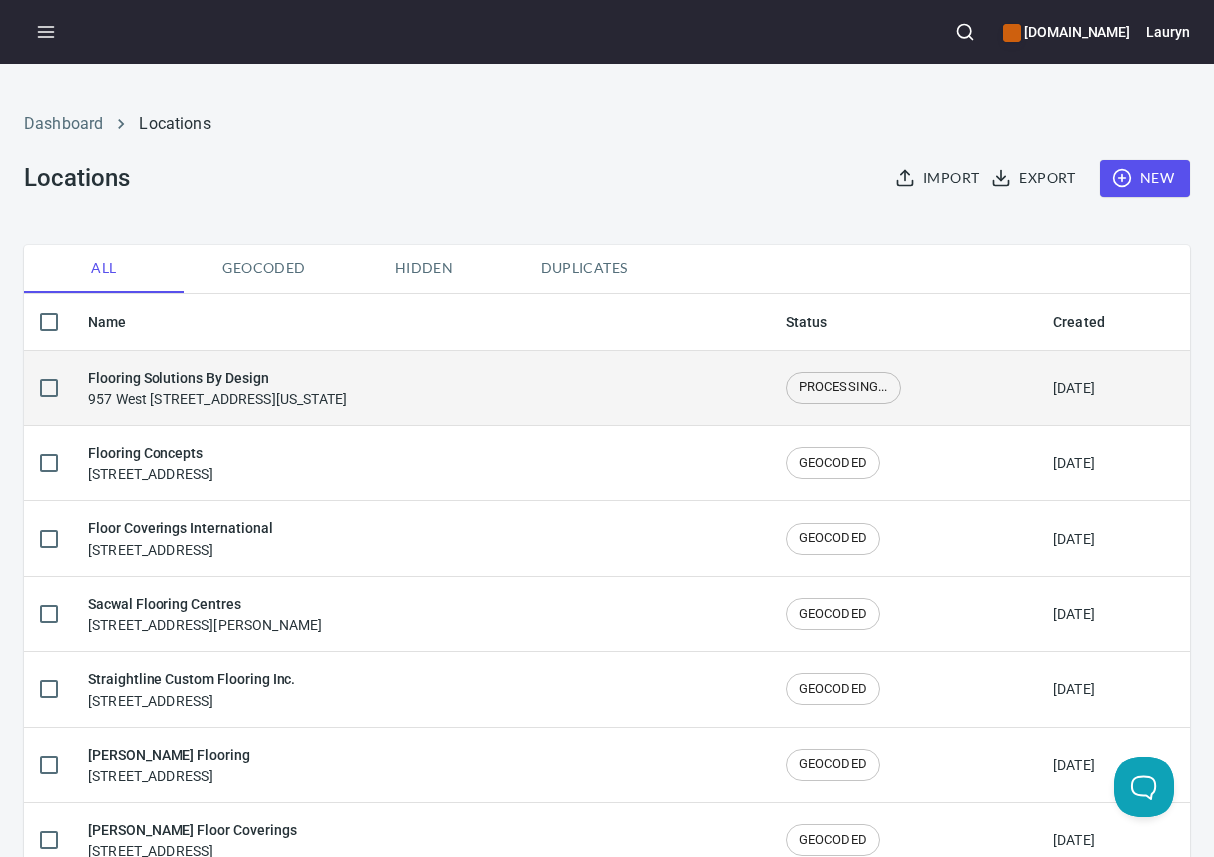 click on "Flooring Solutions By Design 957 West [STREET_ADDRESS][US_STATE]" at bounding box center (421, 388) 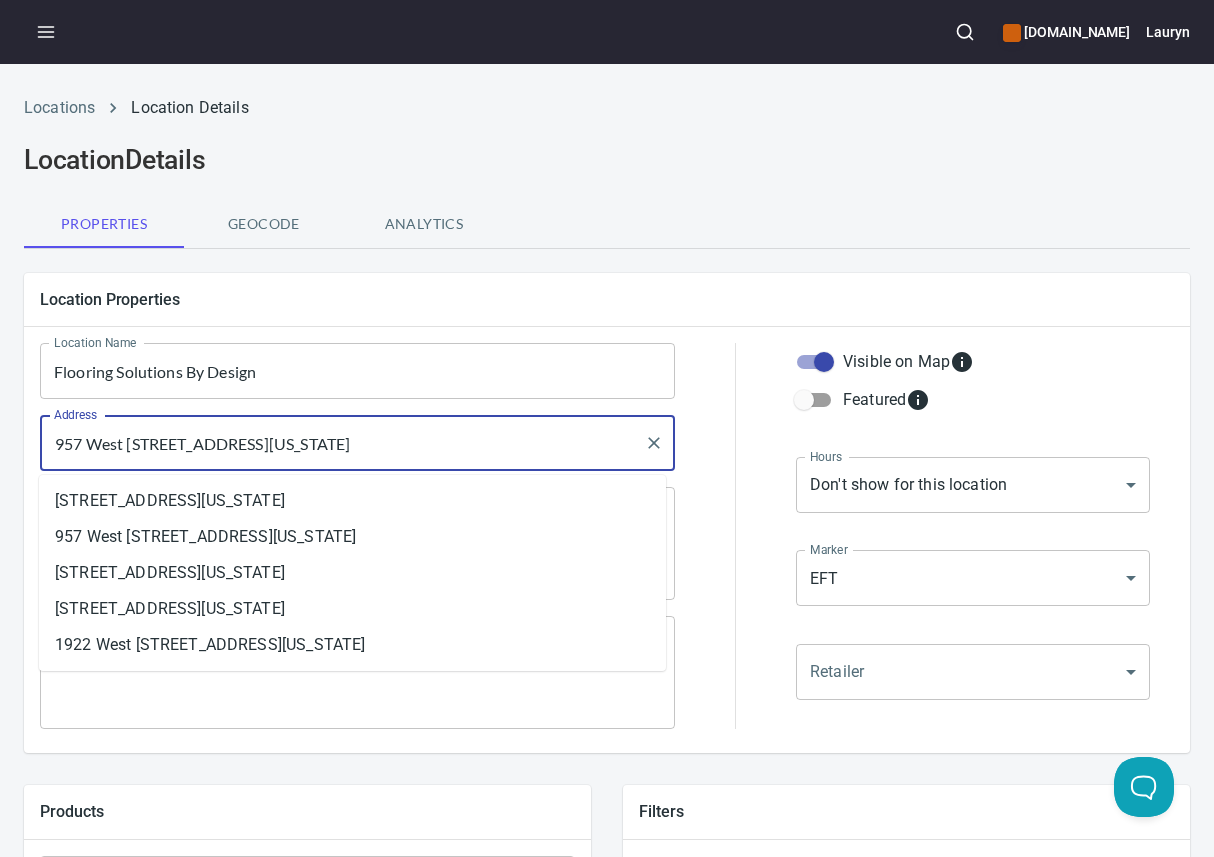 drag, startPoint x: 472, startPoint y: 442, endPoint x: -135, endPoint y: 442, distance: 607 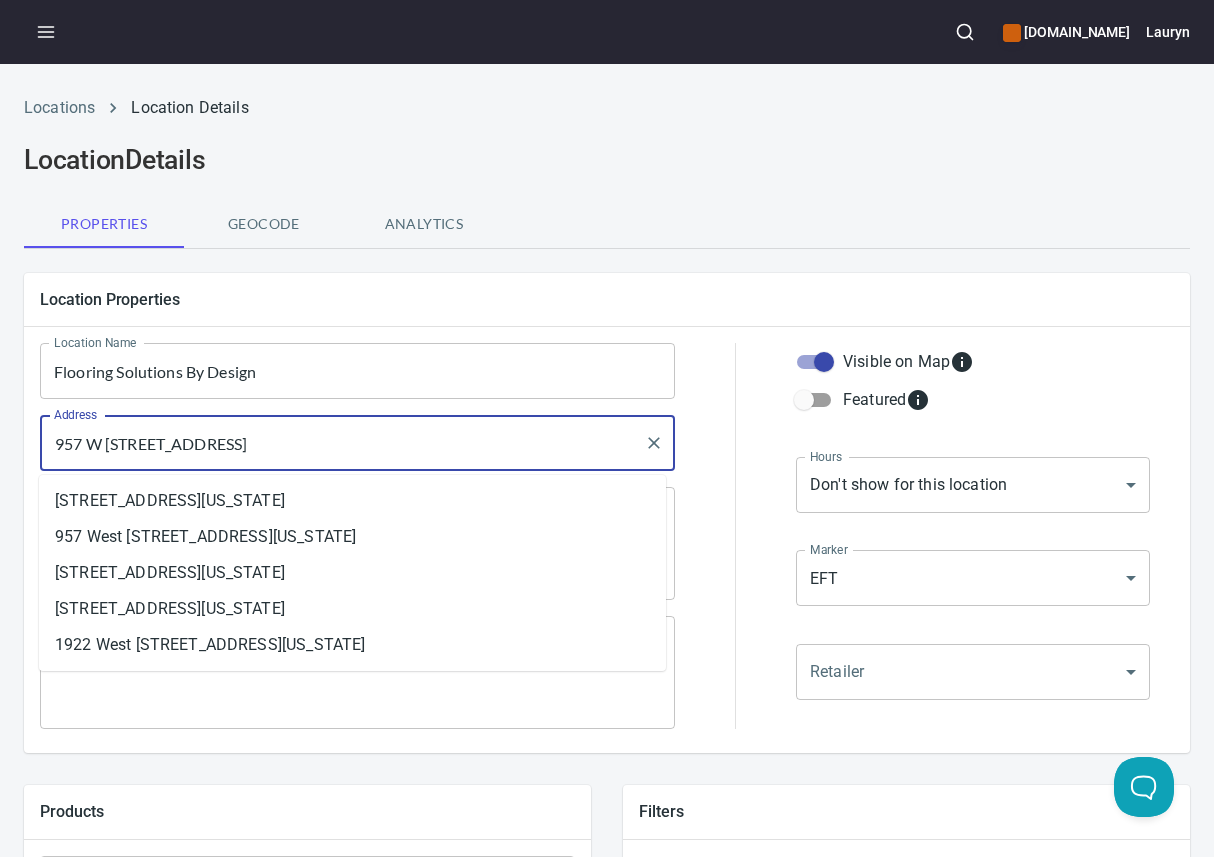 type on "957 W [STREET_ADDRESS]" 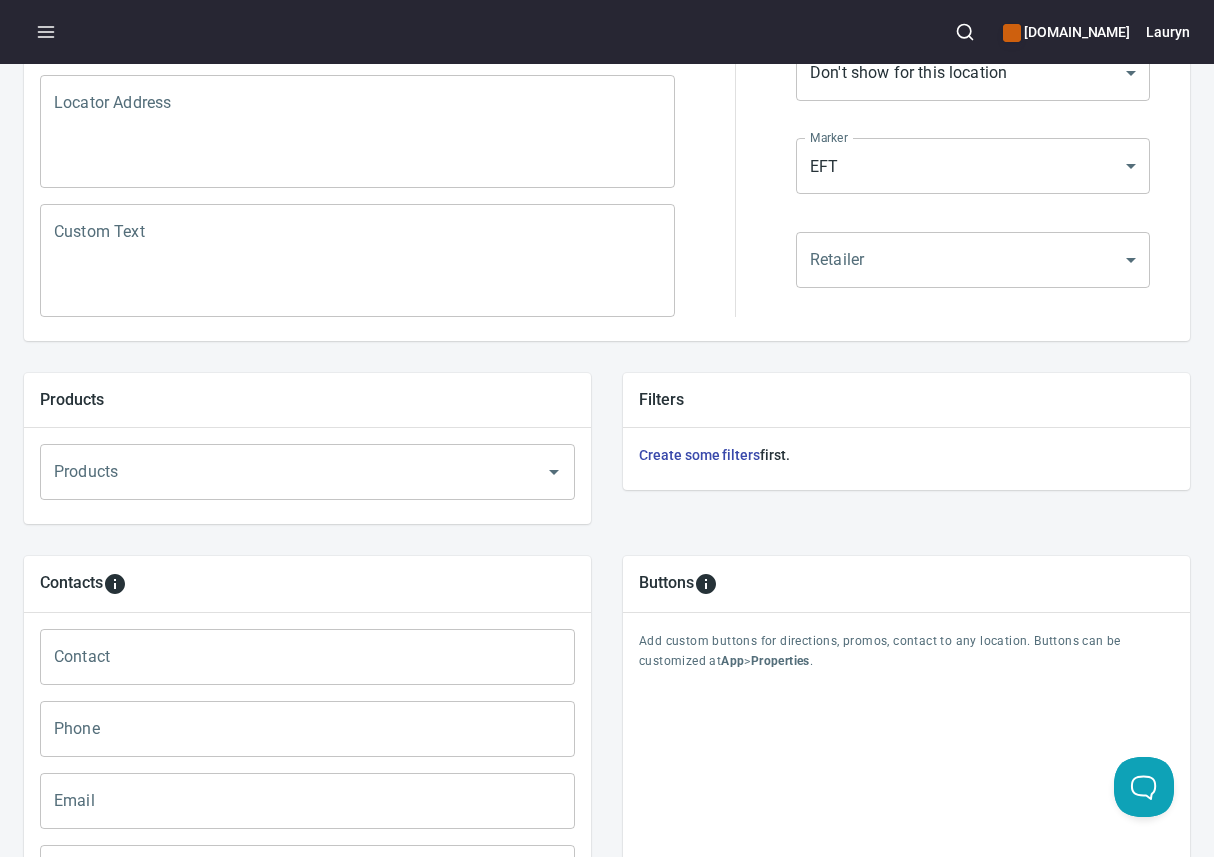 scroll, scrollTop: 459, scrollLeft: 0, axis: vertical 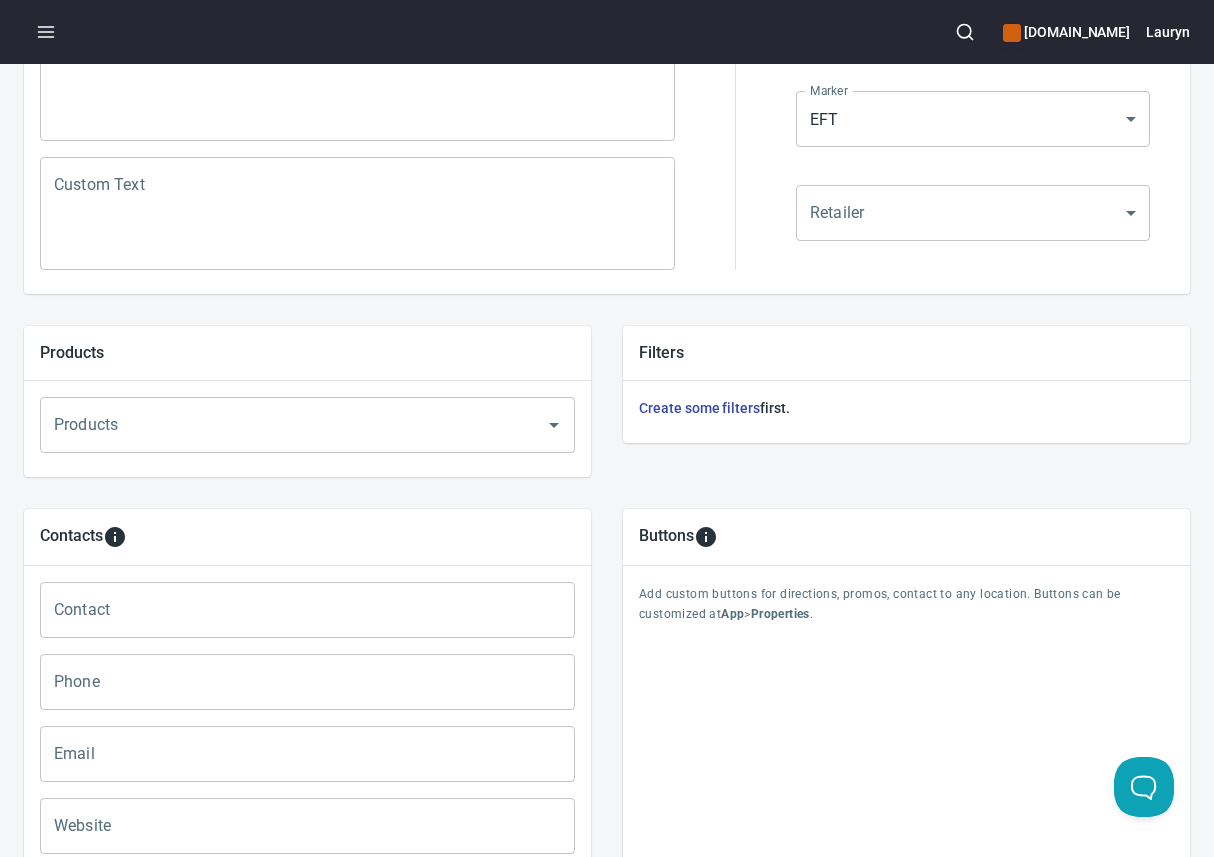 click on "Phone" at bounding box center (307, 682) 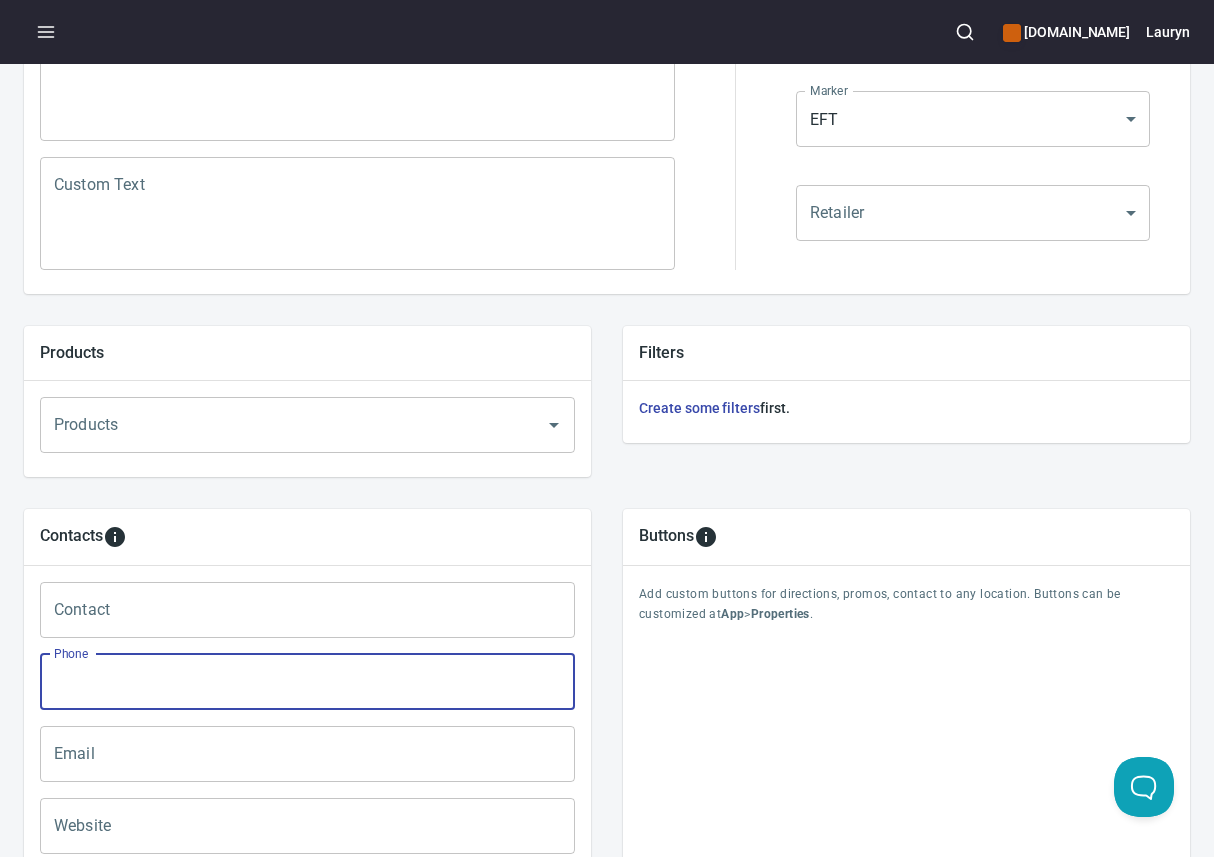 paste on "[PHONE_NUMBER]" 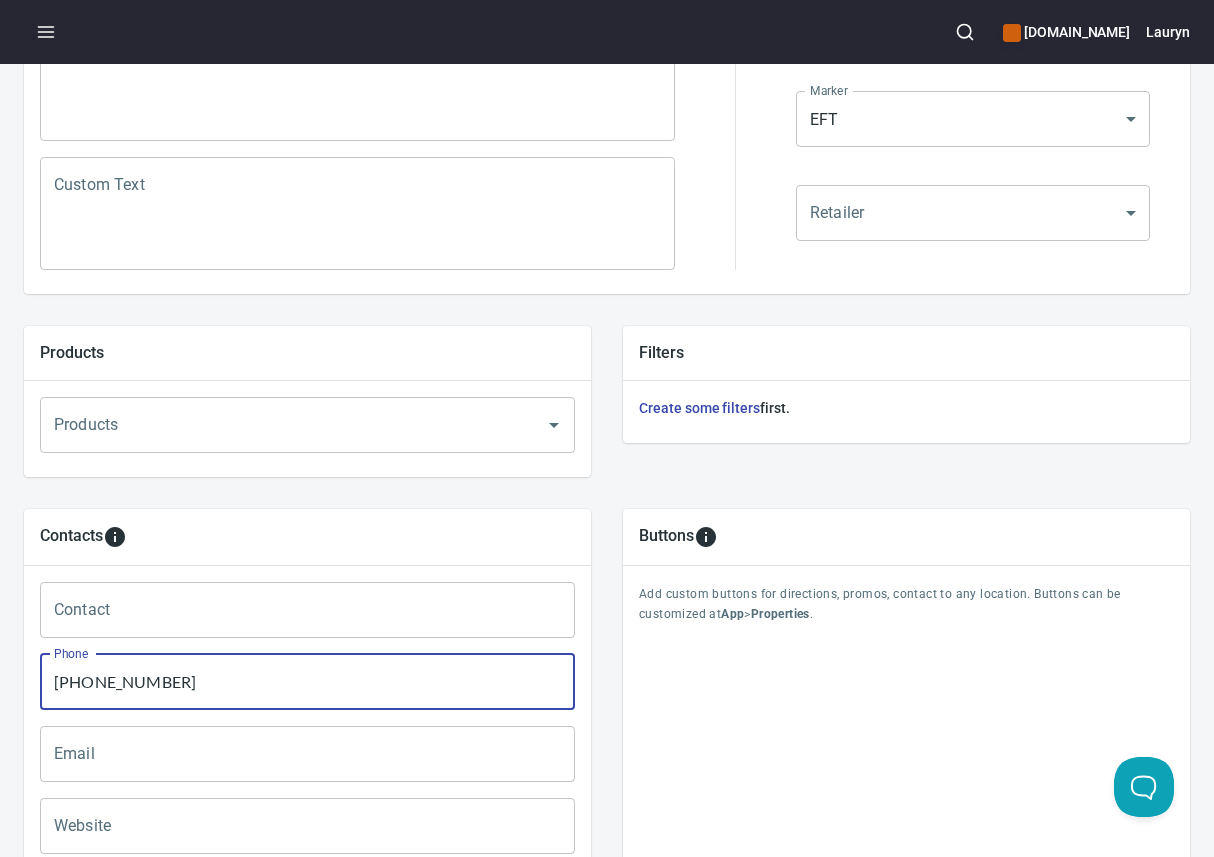 type on "[PHONE_NUMBER]" 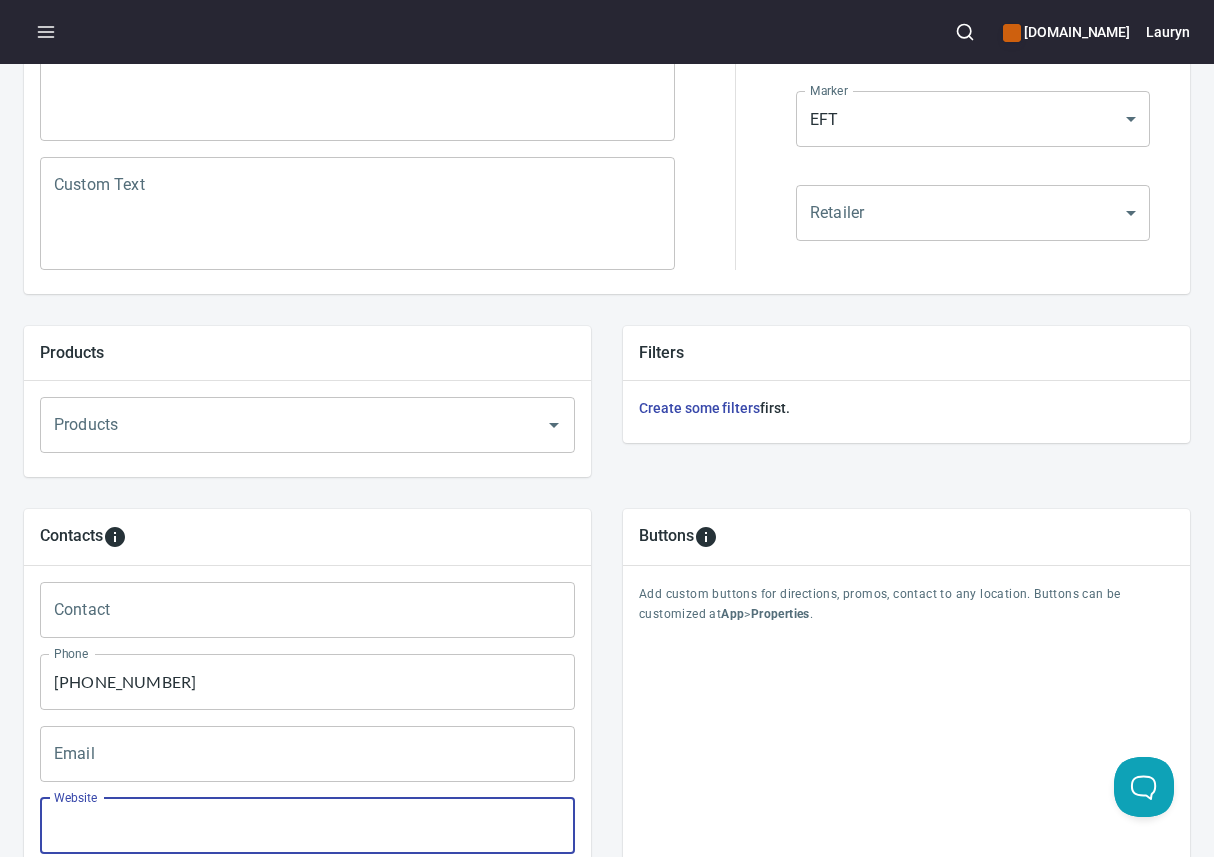 click on "Website" at bounding box center (307, 826) 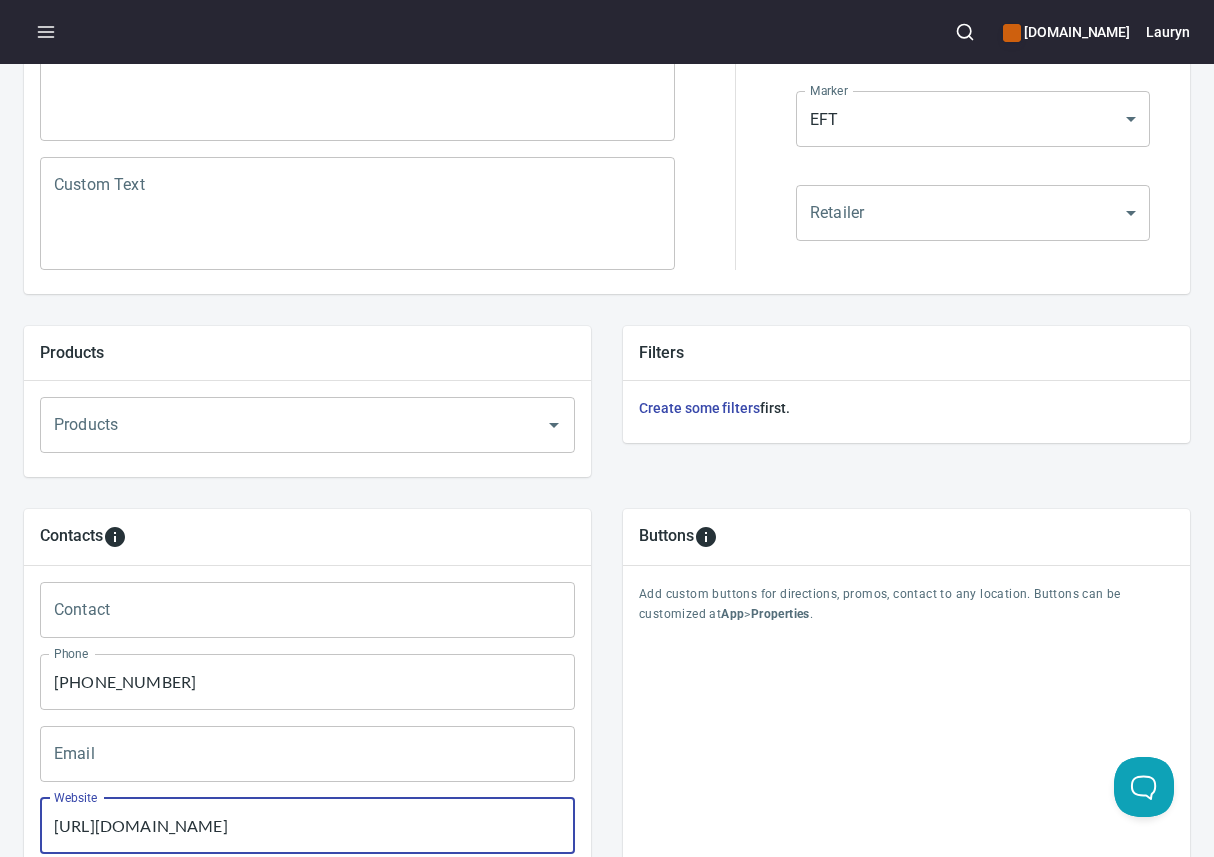 scroll, scrollTop: 676, scrollLeft: 0, axis: vertical 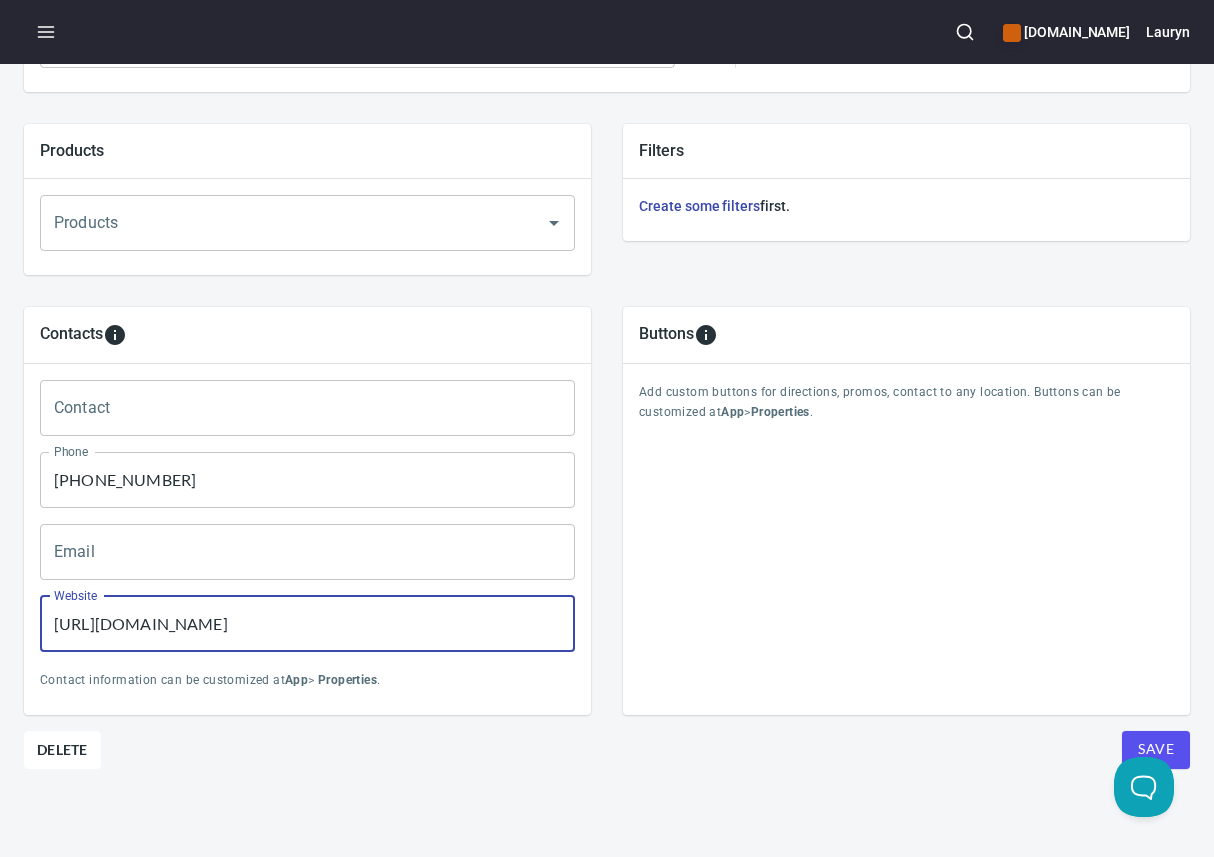 type on "[URL][DOMAIN_NAME]" 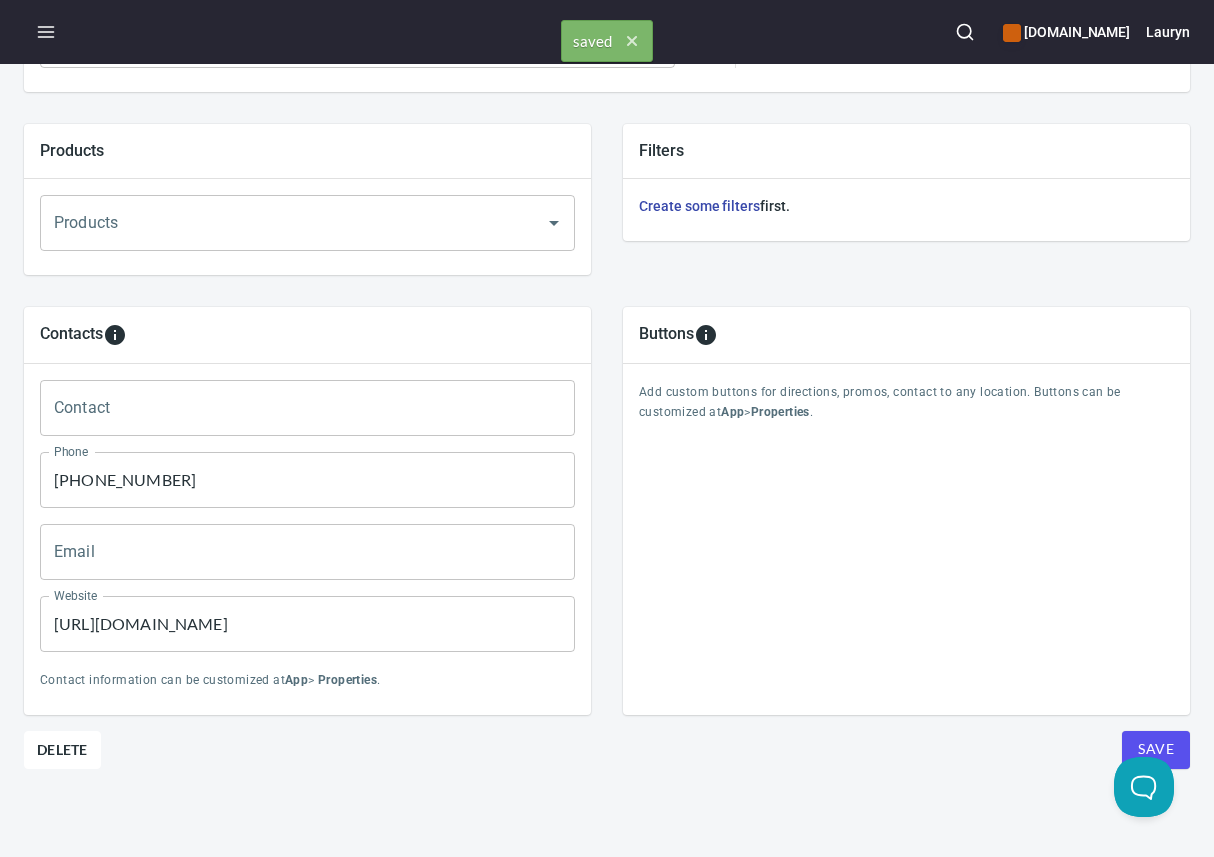 scroll, scrollTop: 0, scrollLeft: 0, axis: both 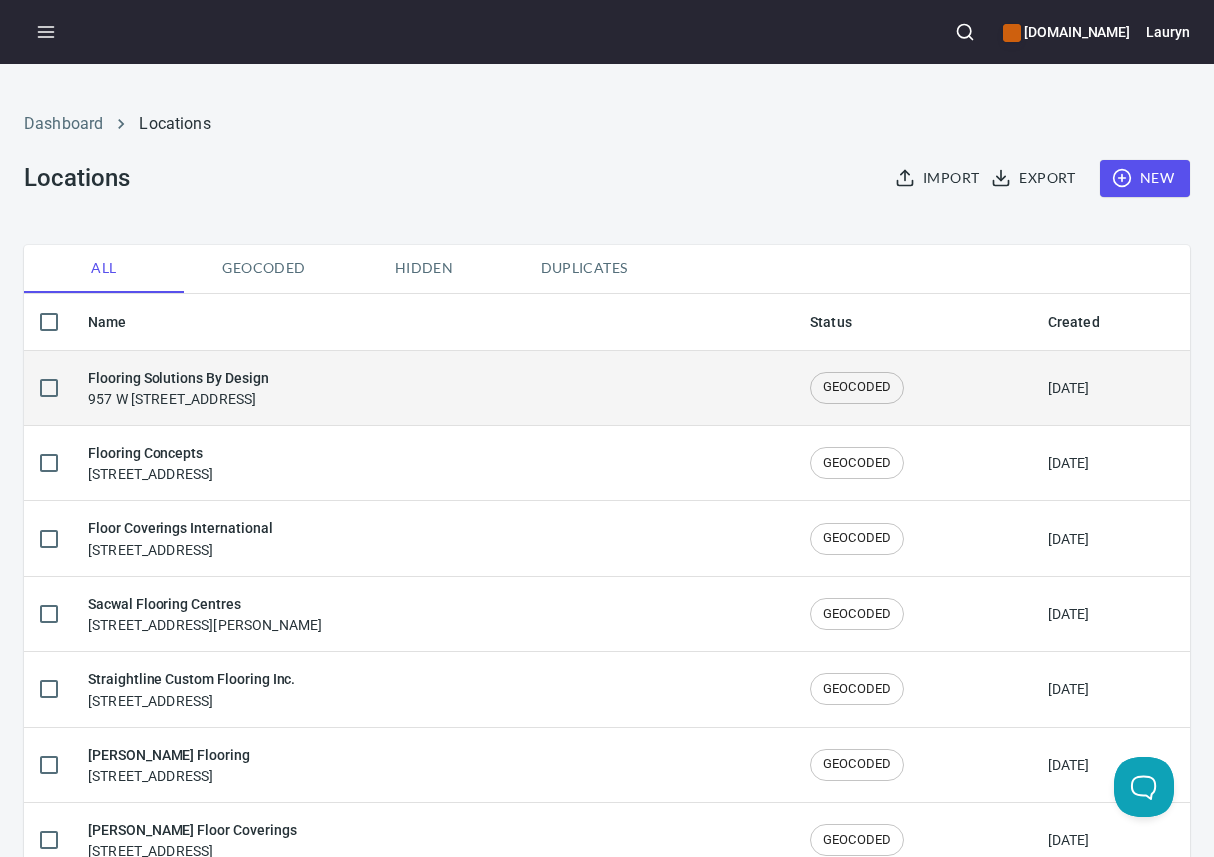click on "Flooring Solutions By Design 957 W [STREET_ADDRESS]" at bounding box center [433, 388] 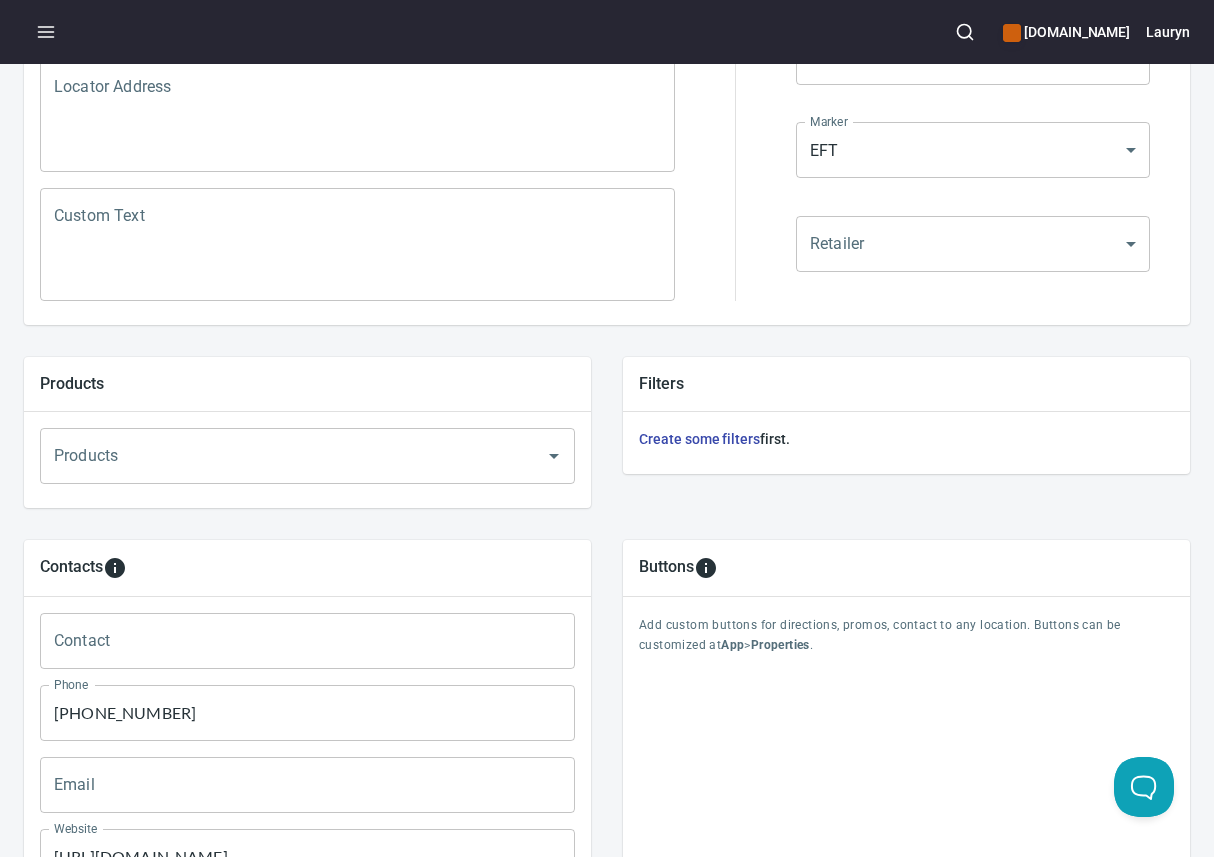 scroll, scrollTop: 0, scrollLeft: 0, axis: both 